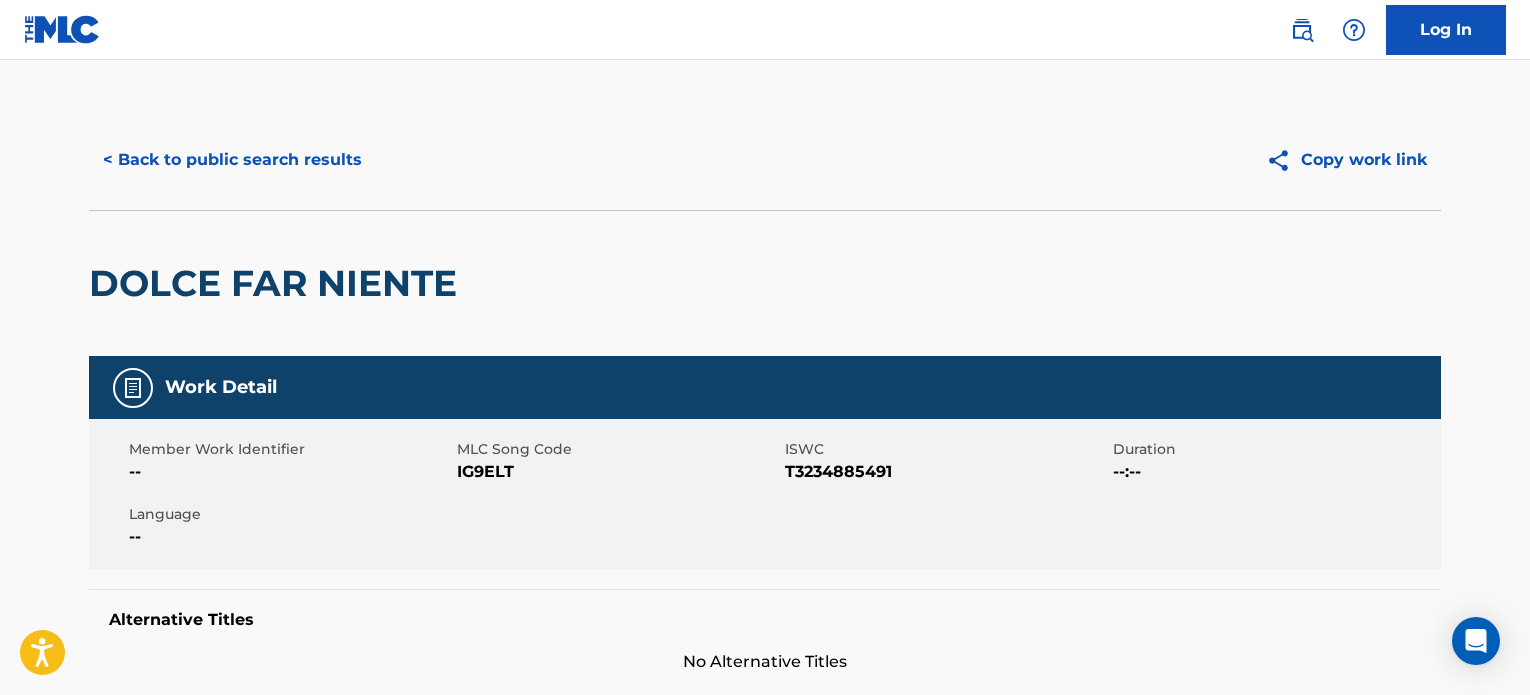 scroll, scrollTop: 0, scrollLeft: 0, axis: both 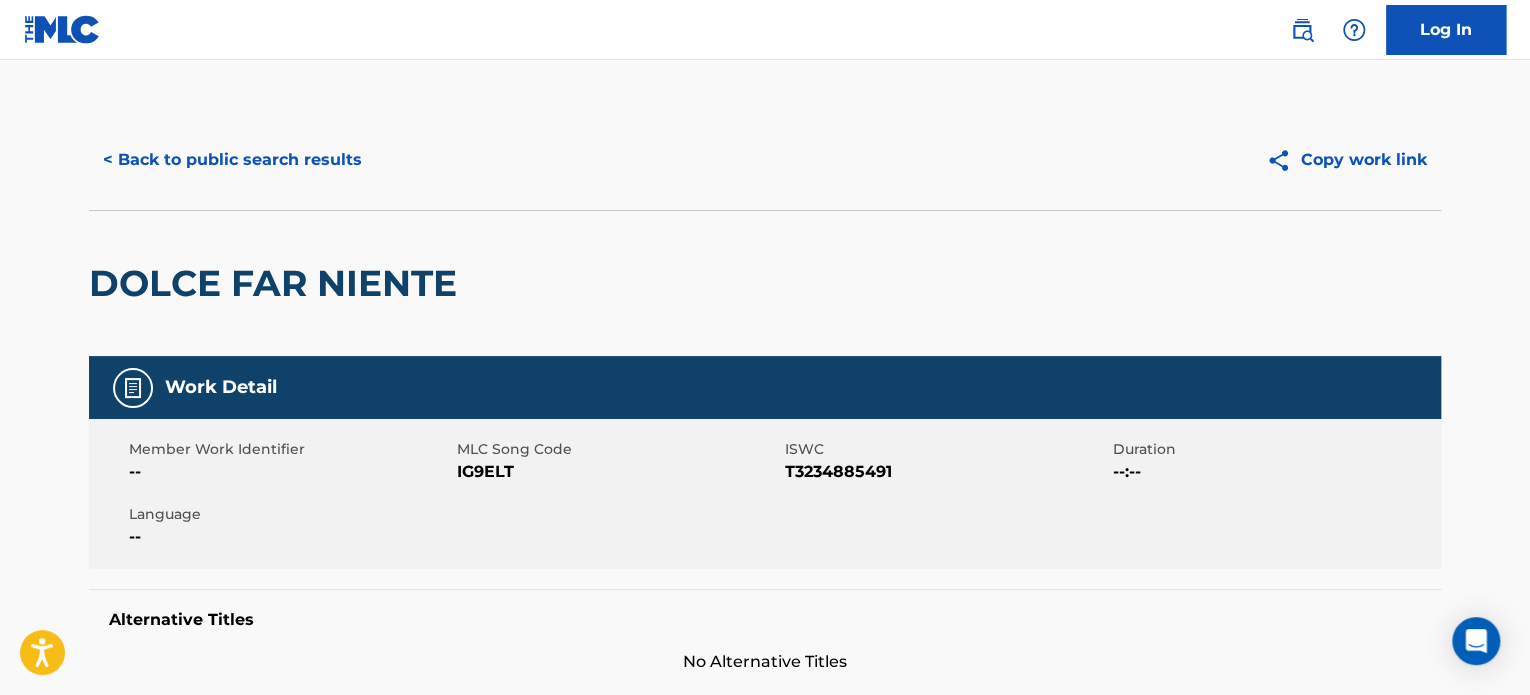 click on "< Back to public search results" at bounding box center [232, 160] 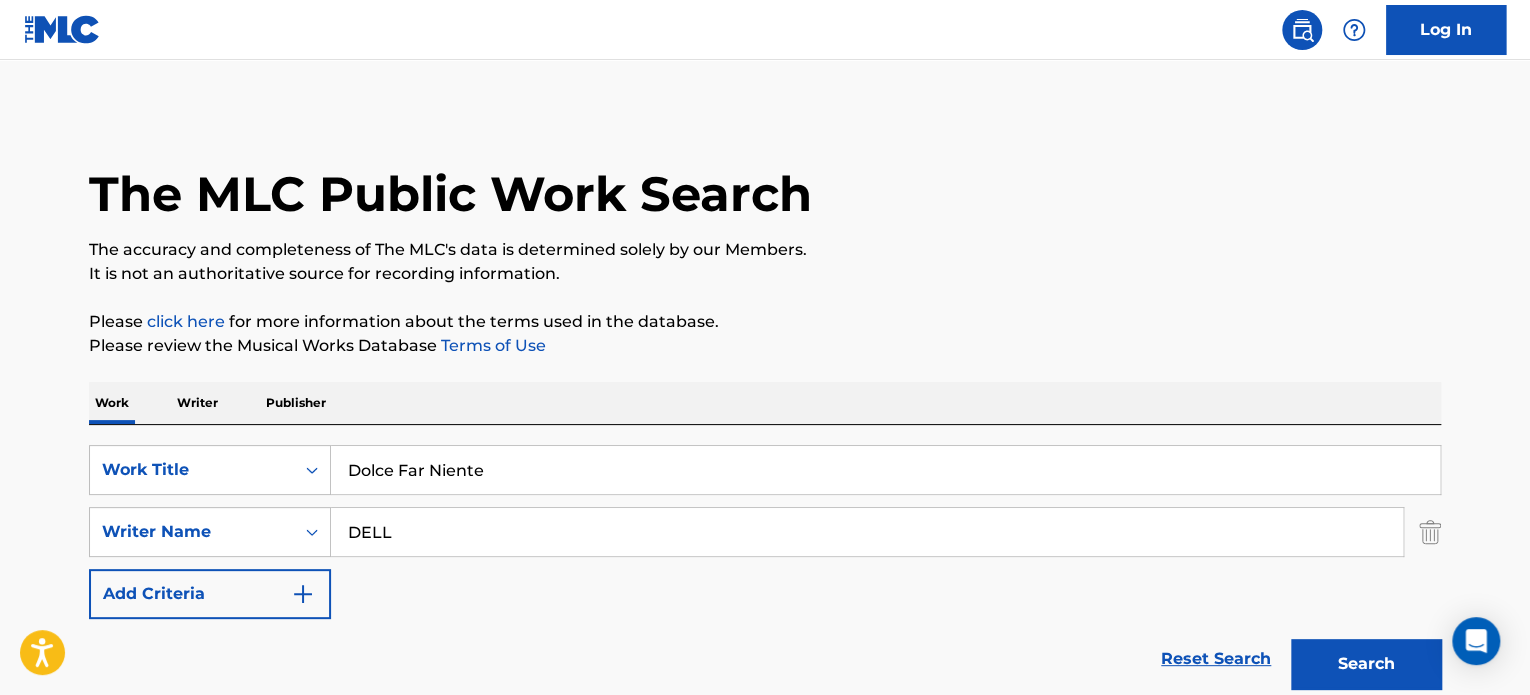 scroll, scrollTop: 372, scrollLeft: 0, axis: vertical 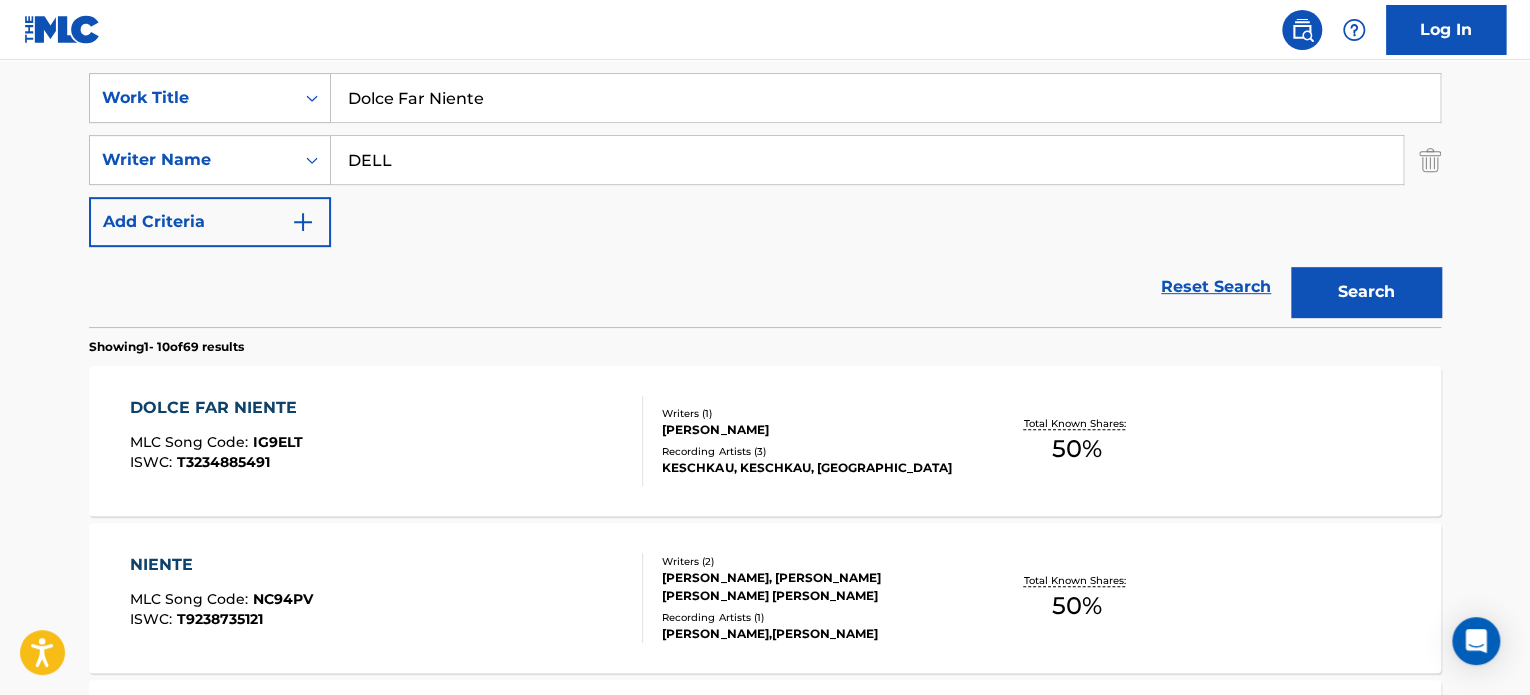 click on "Dolce Far Niente" at bounding box center [885, 98] 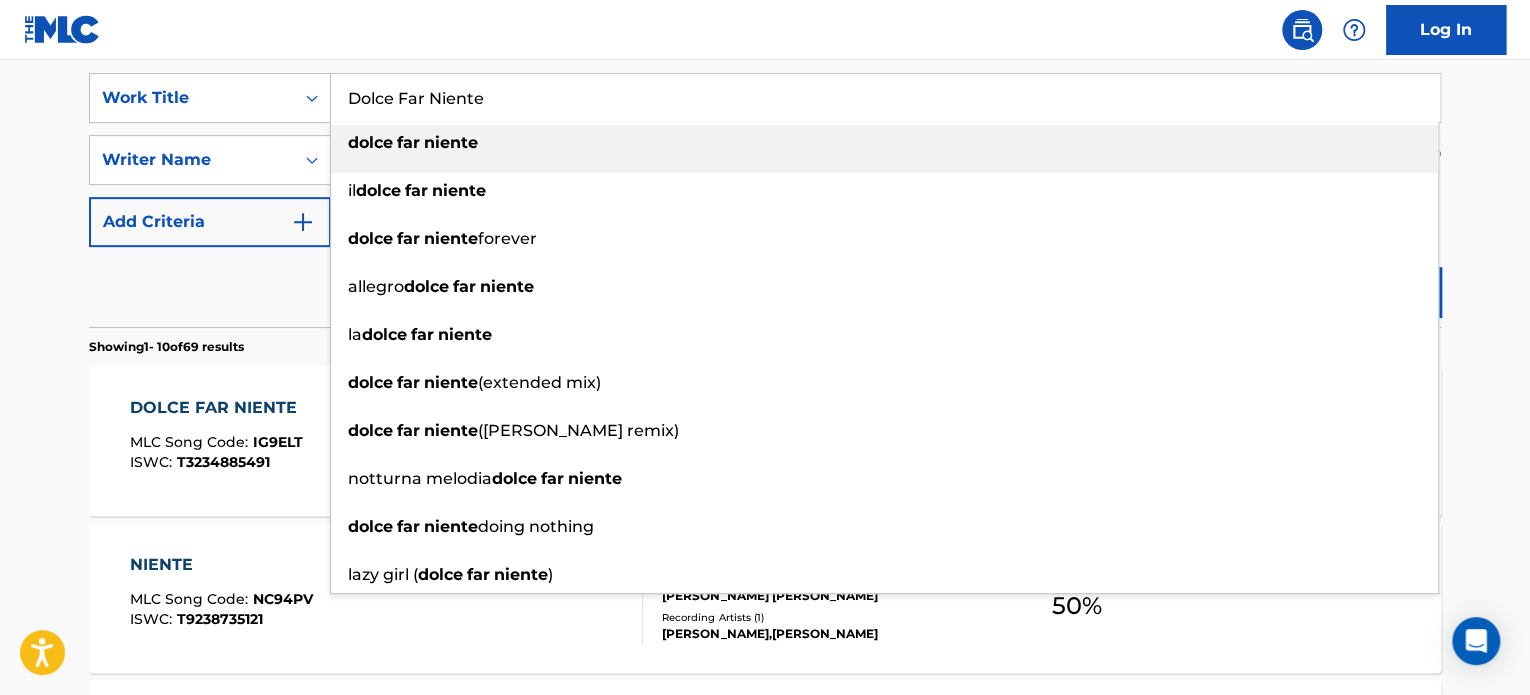 paste on "Trattoria Felic" 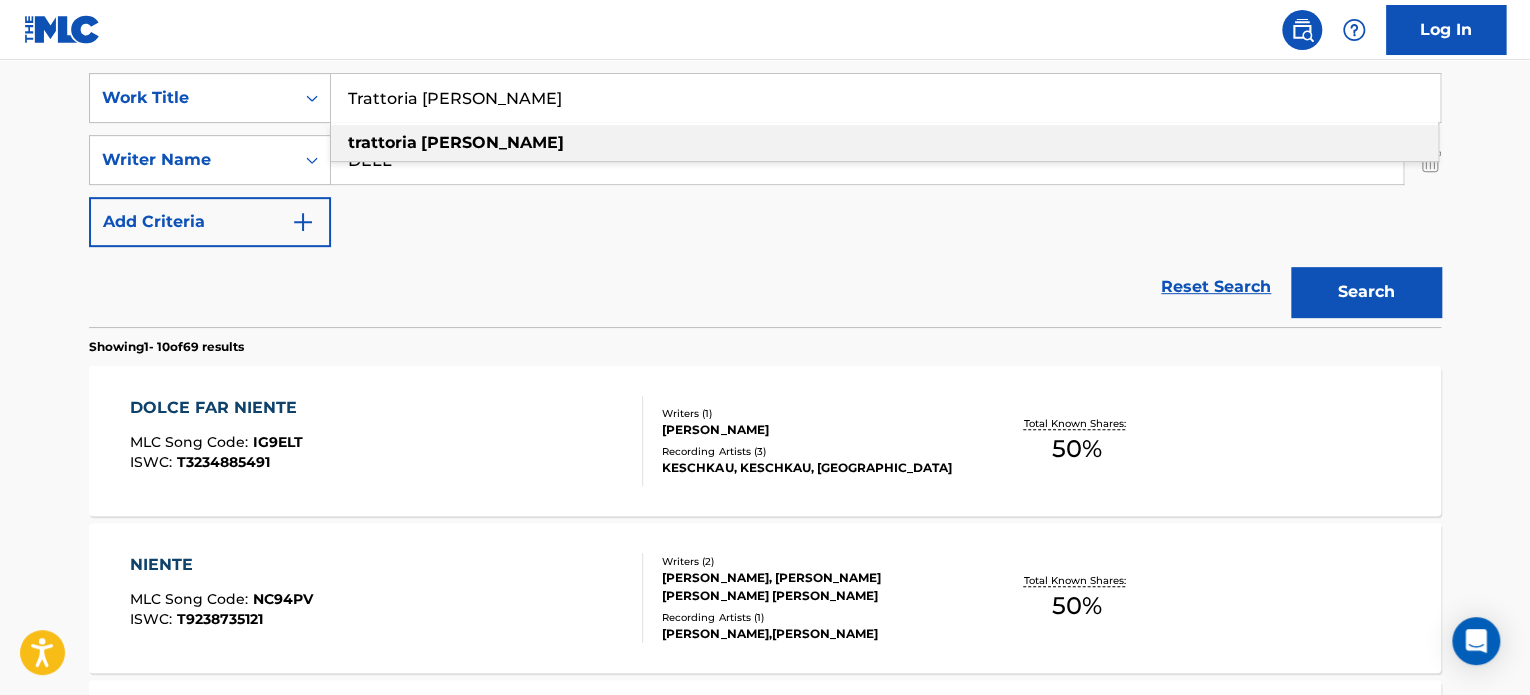 type on "Trattoria [PERSON_NAME]" 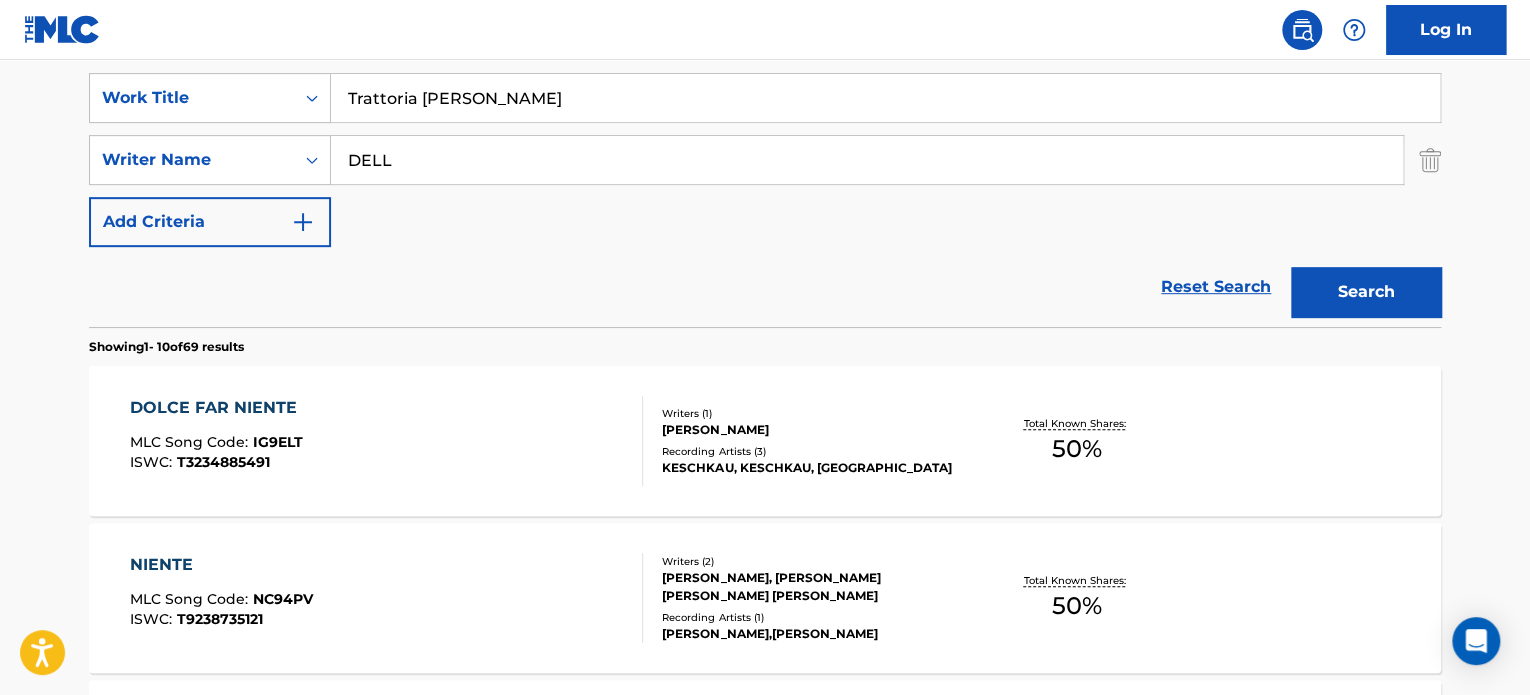 click on "Reset Search Search" at bounding box center (765, 287) 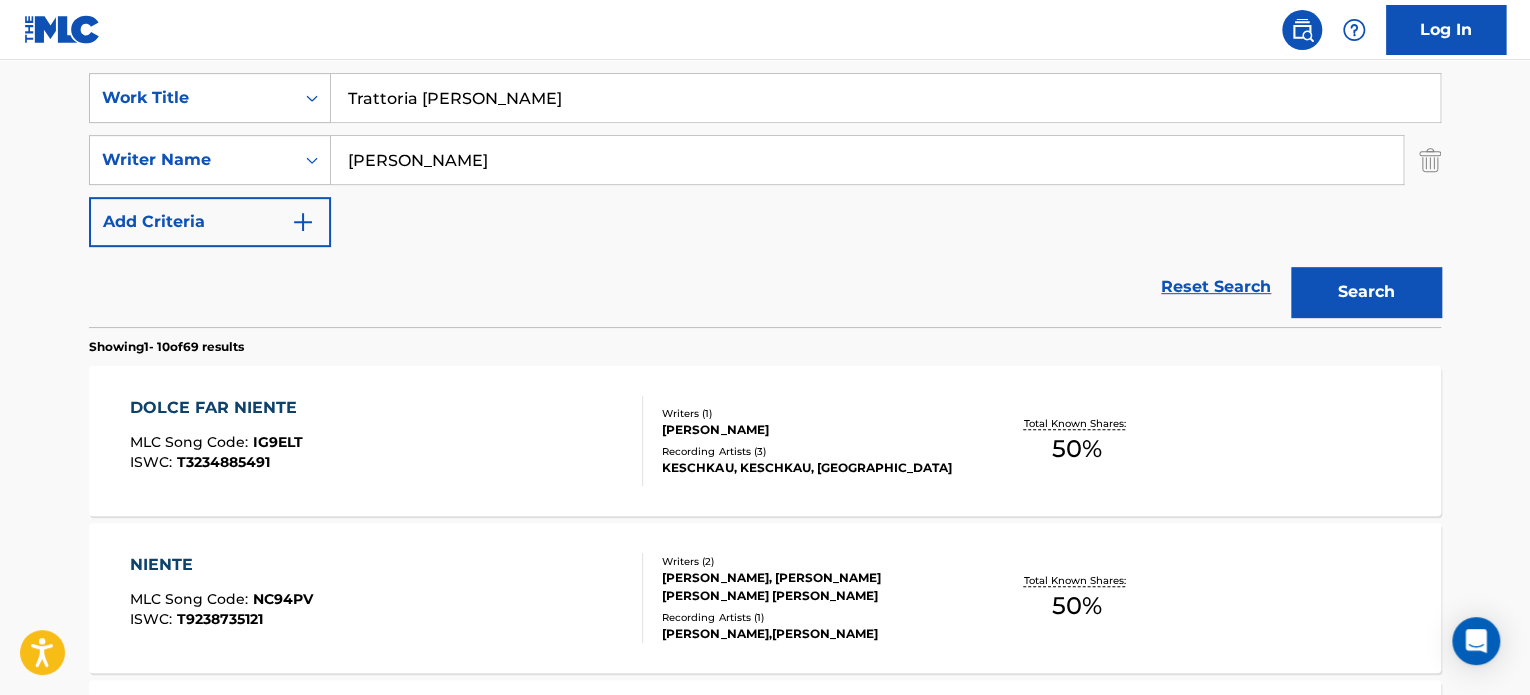 click on "[PERSON_NAME]" at bounding box center (867, 160) 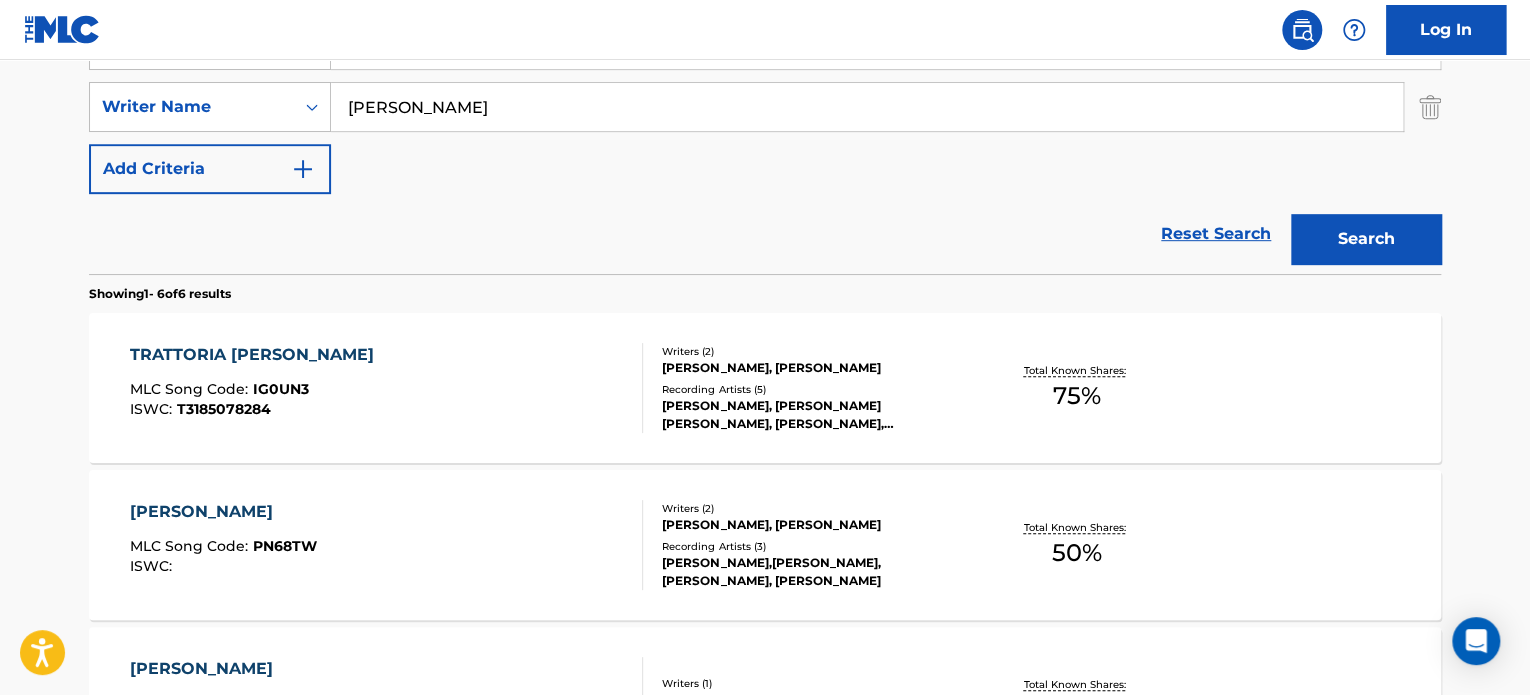 scroll, scrollTop: 472, scrollLeft: 0, axis: vertical 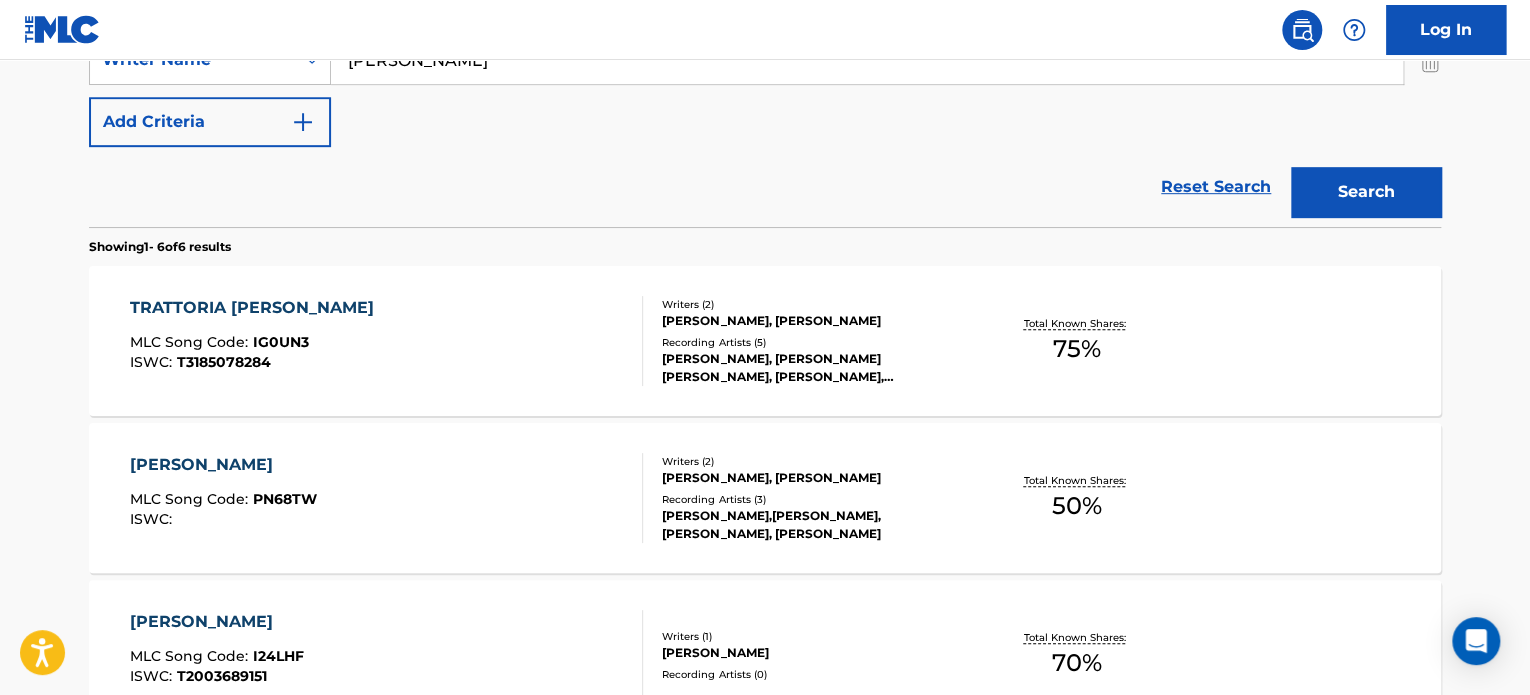 click on "TRATTORIA [PERSON_NAME] MLC Song Code : IG0UN3 ISWC : T3185078284" at bounding box center [387, 341] 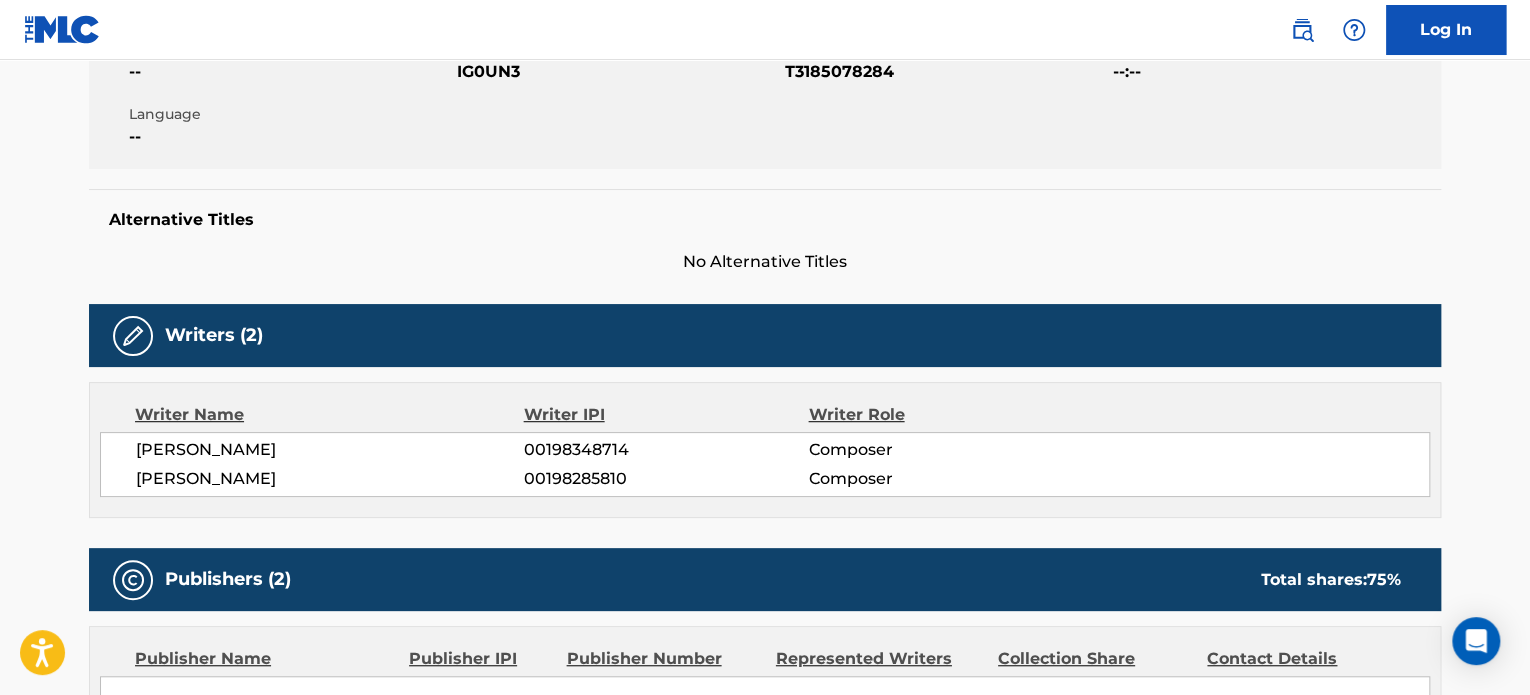 scroll, scrollTop: 0, scrollLeft: 0, axis: both 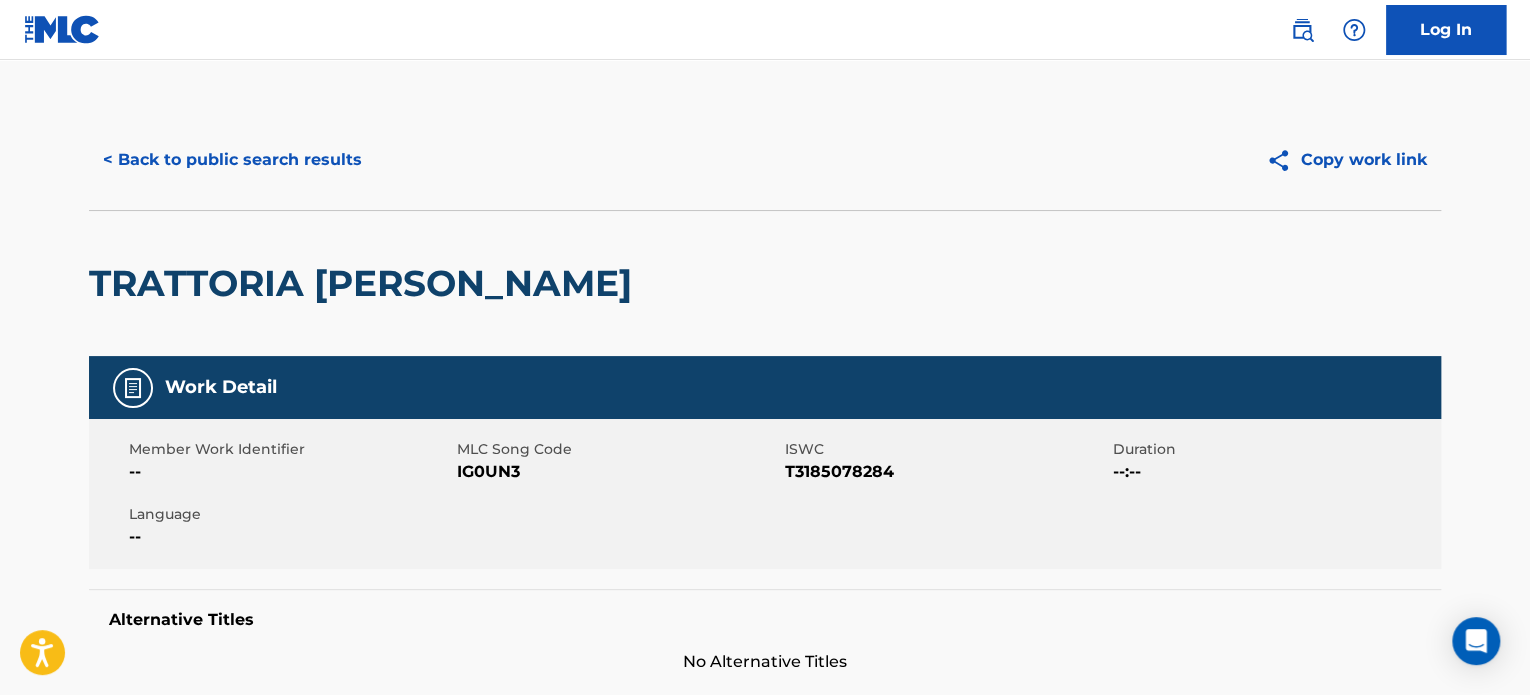 click on "< Back to public search results" at bounding box center [232, 160] 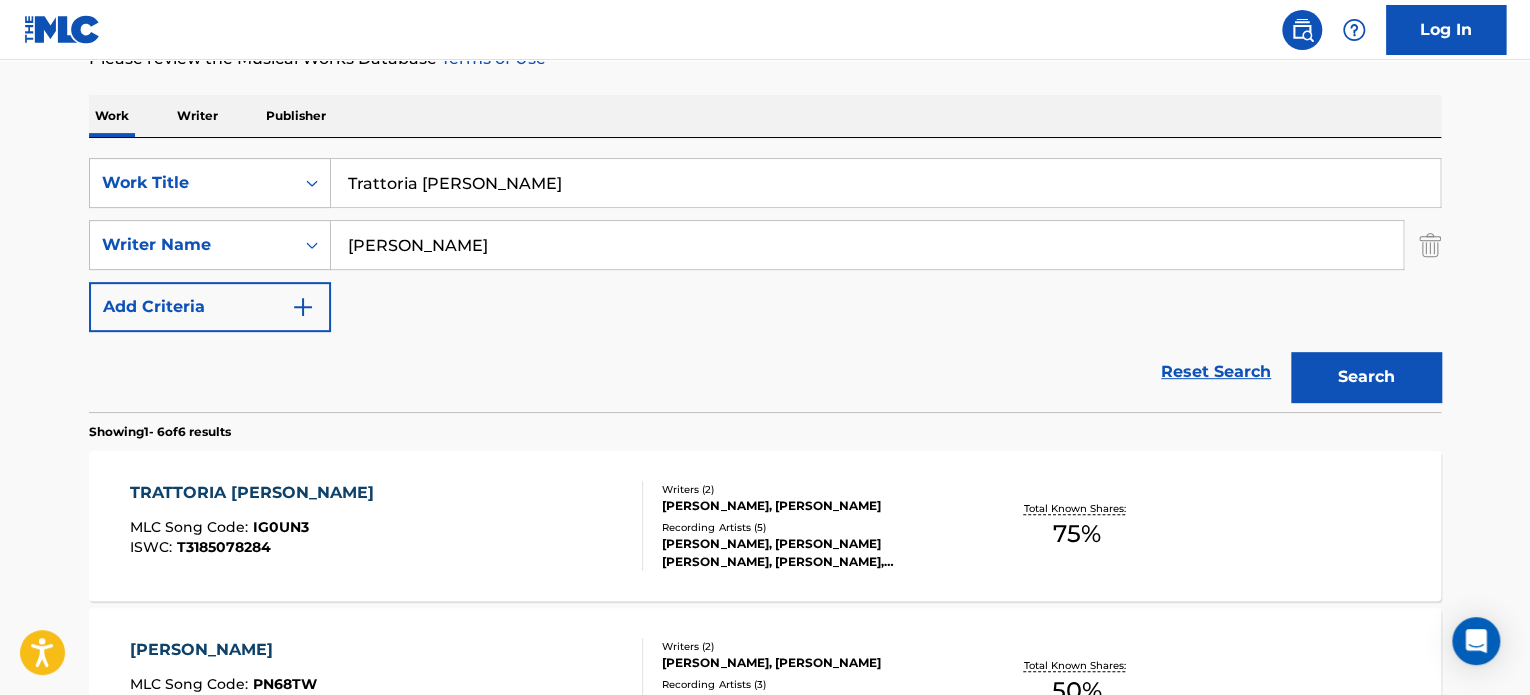 scroll, scrollTop: 286, scrollLeft: 0, axis: vertical 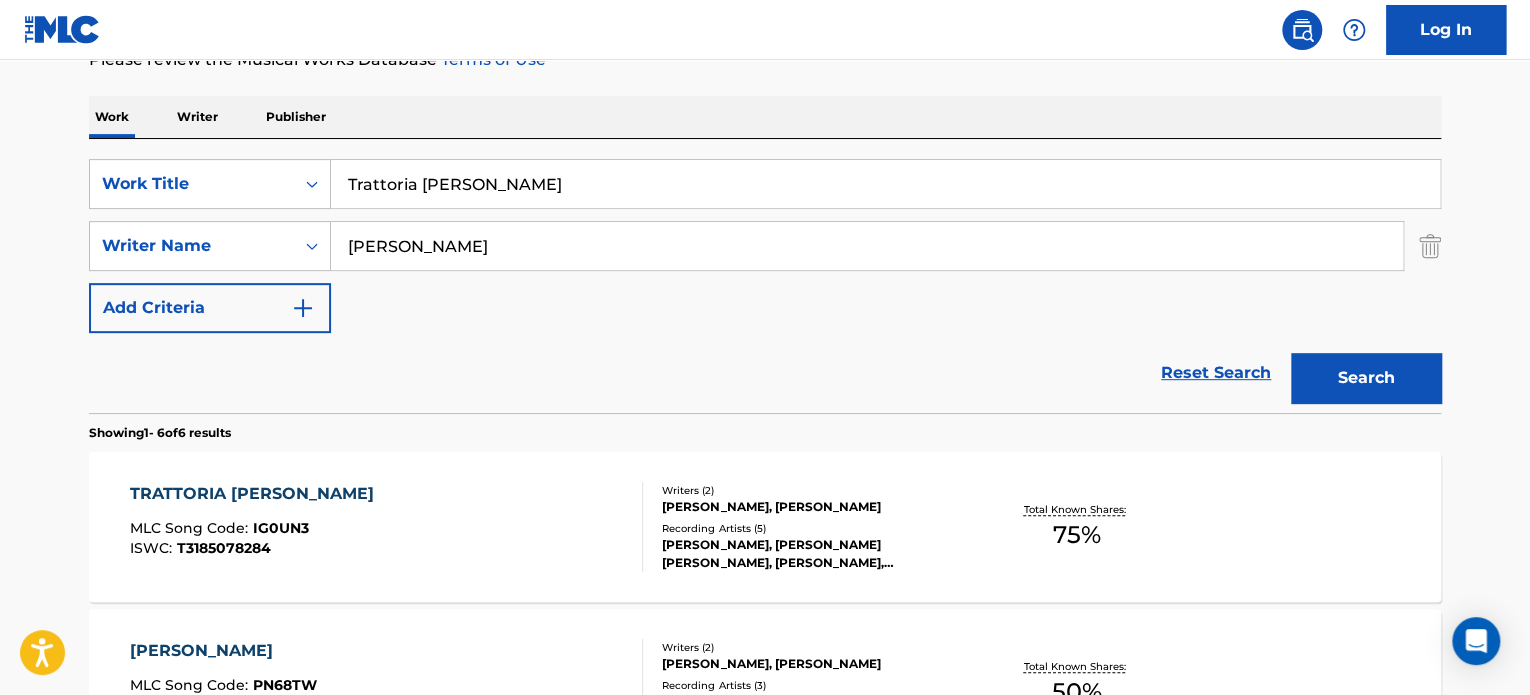 click on "Trattoria [PERSON_NAME]" at bounding box center (885, 184) 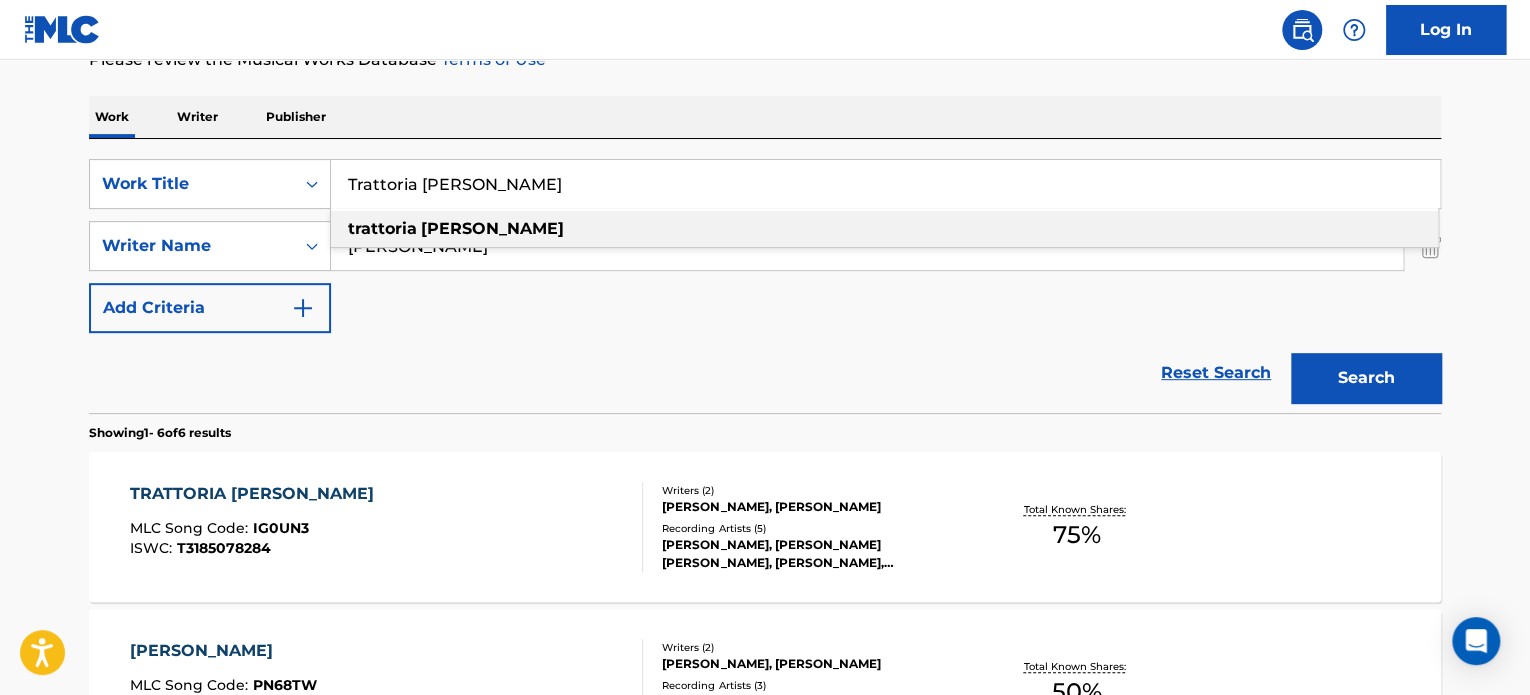 paste on "Sicilian Waltz" 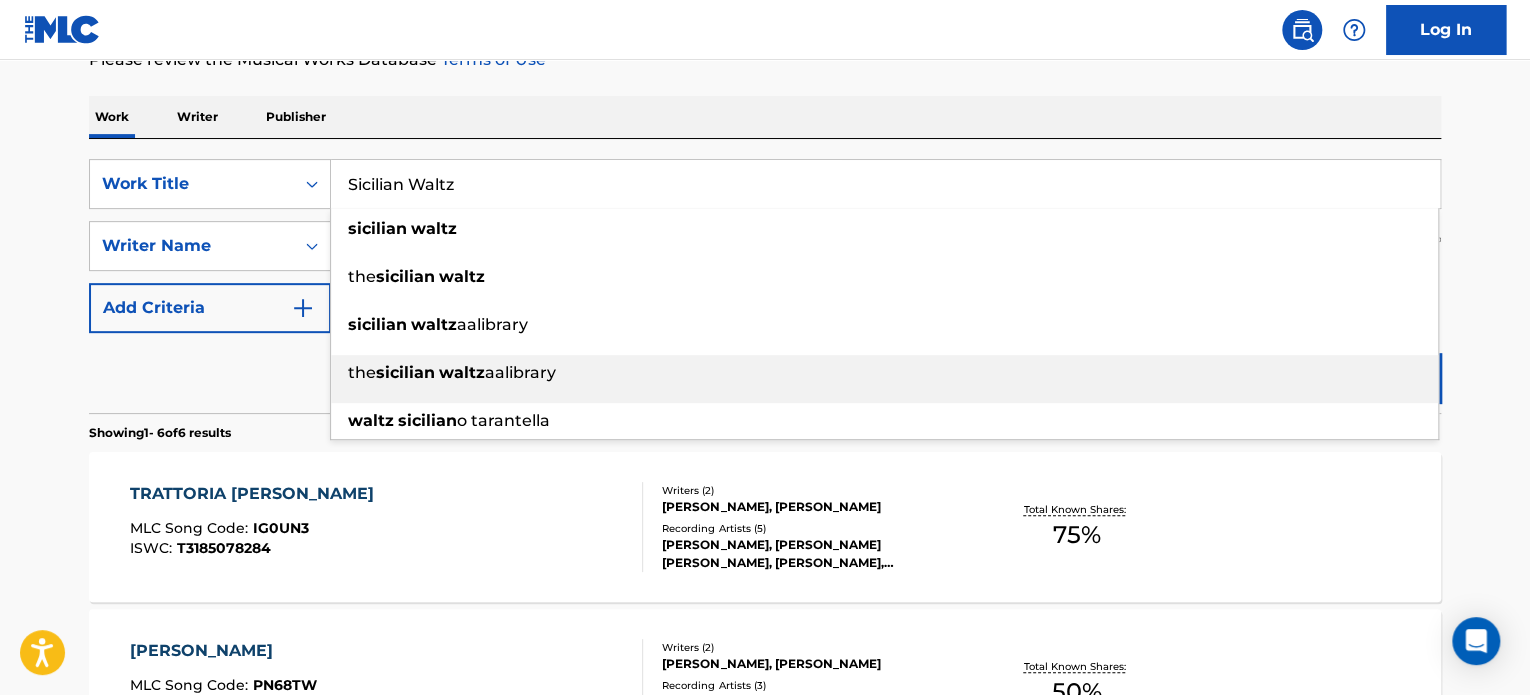 type on "Sicilian Waltz" 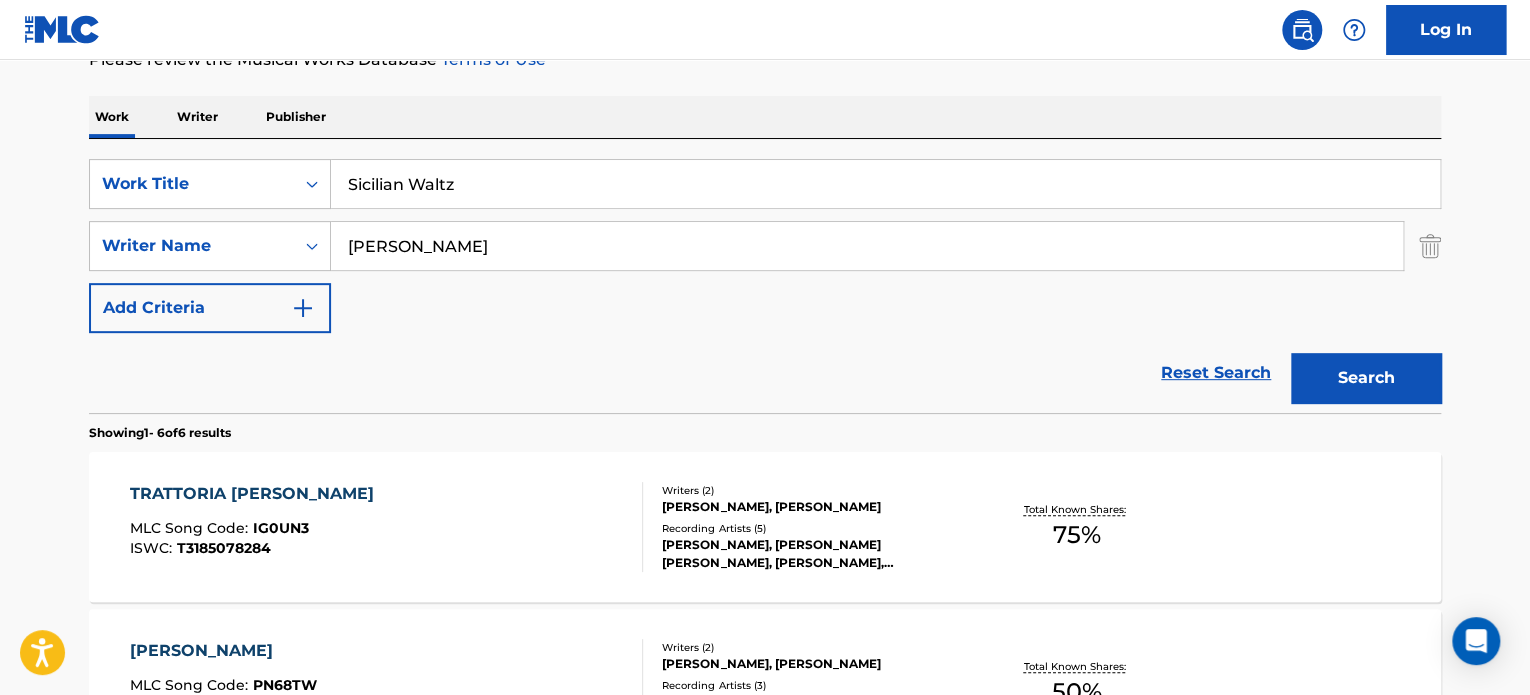click on "Reset Search Search" at bounding box center (765, 373) 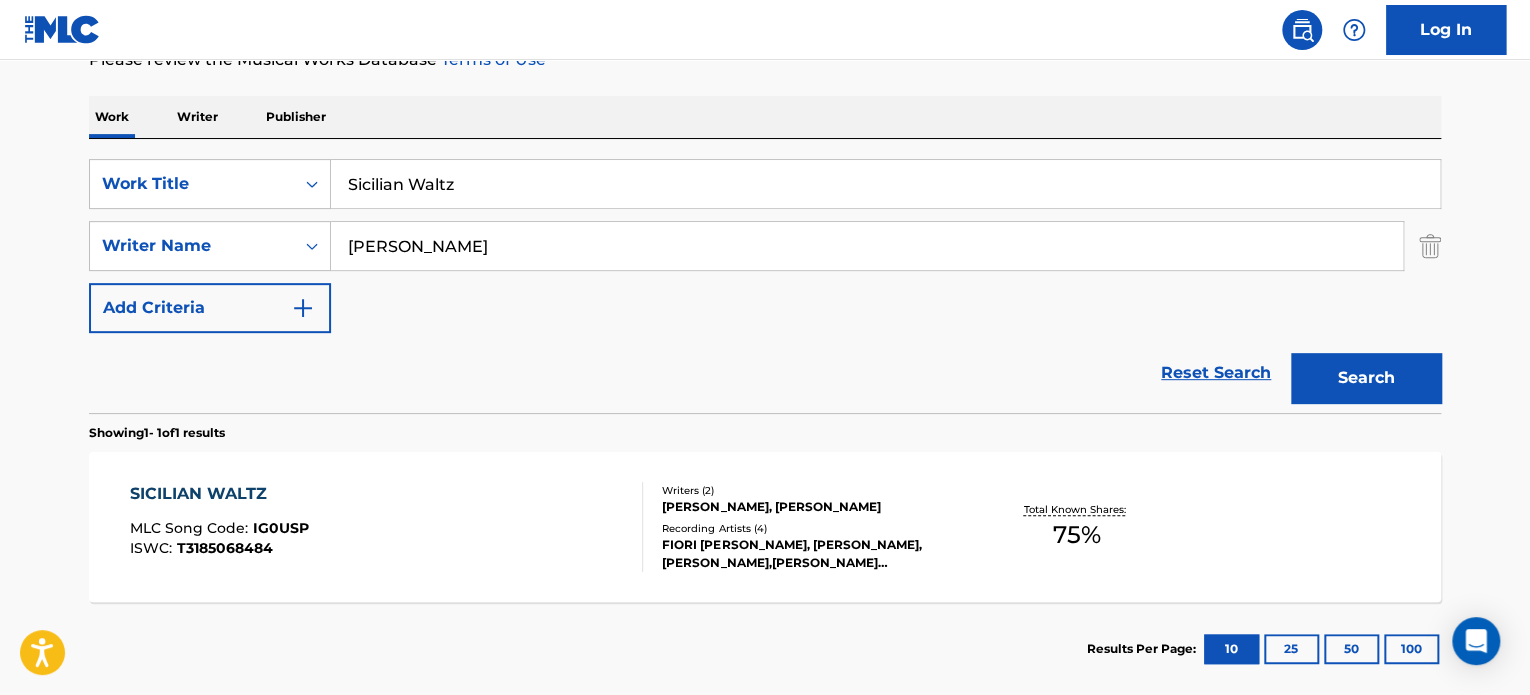 scroll, scrollTop: 386, scrollLeft: 0, axis: vertical 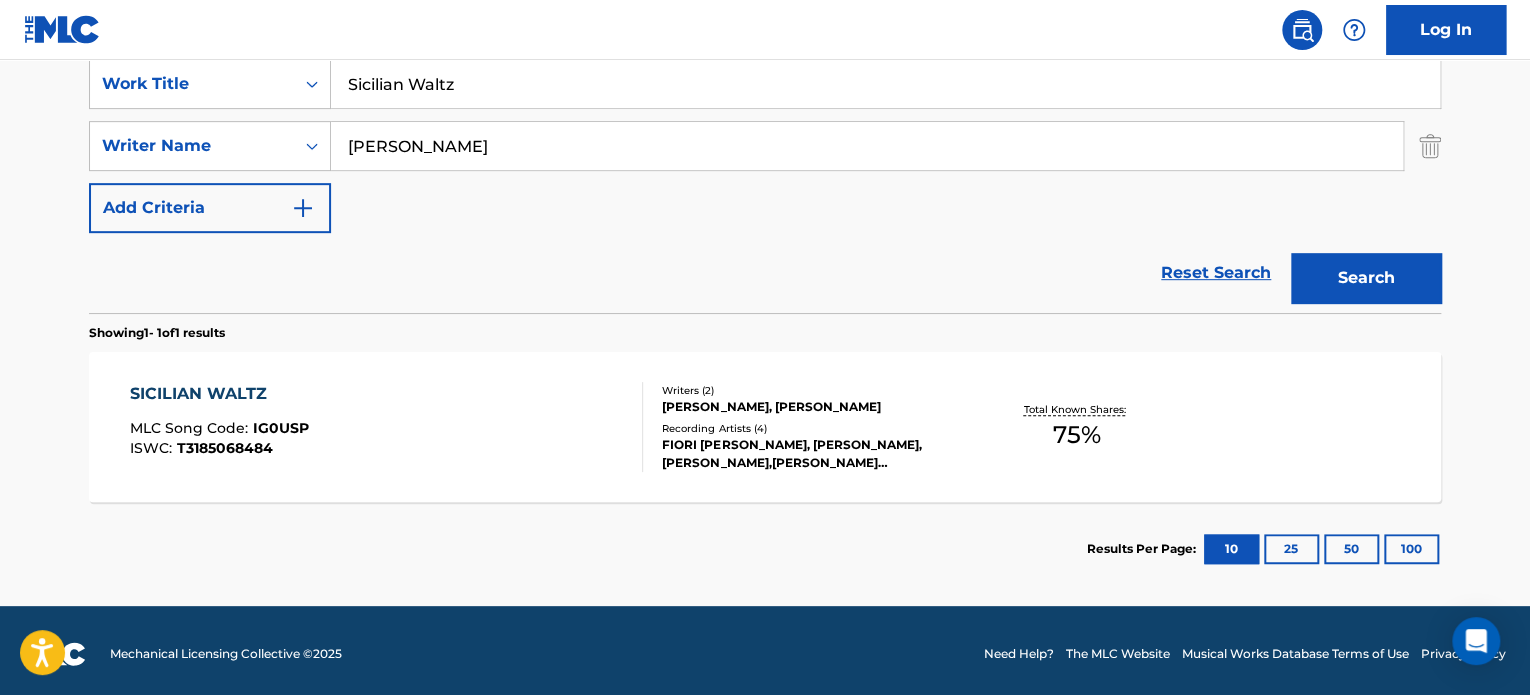 click on "SICILIAN WALTZ MLC Song Code : IG0USP ISWC : T3185068484" at bounding box center [387, 427] 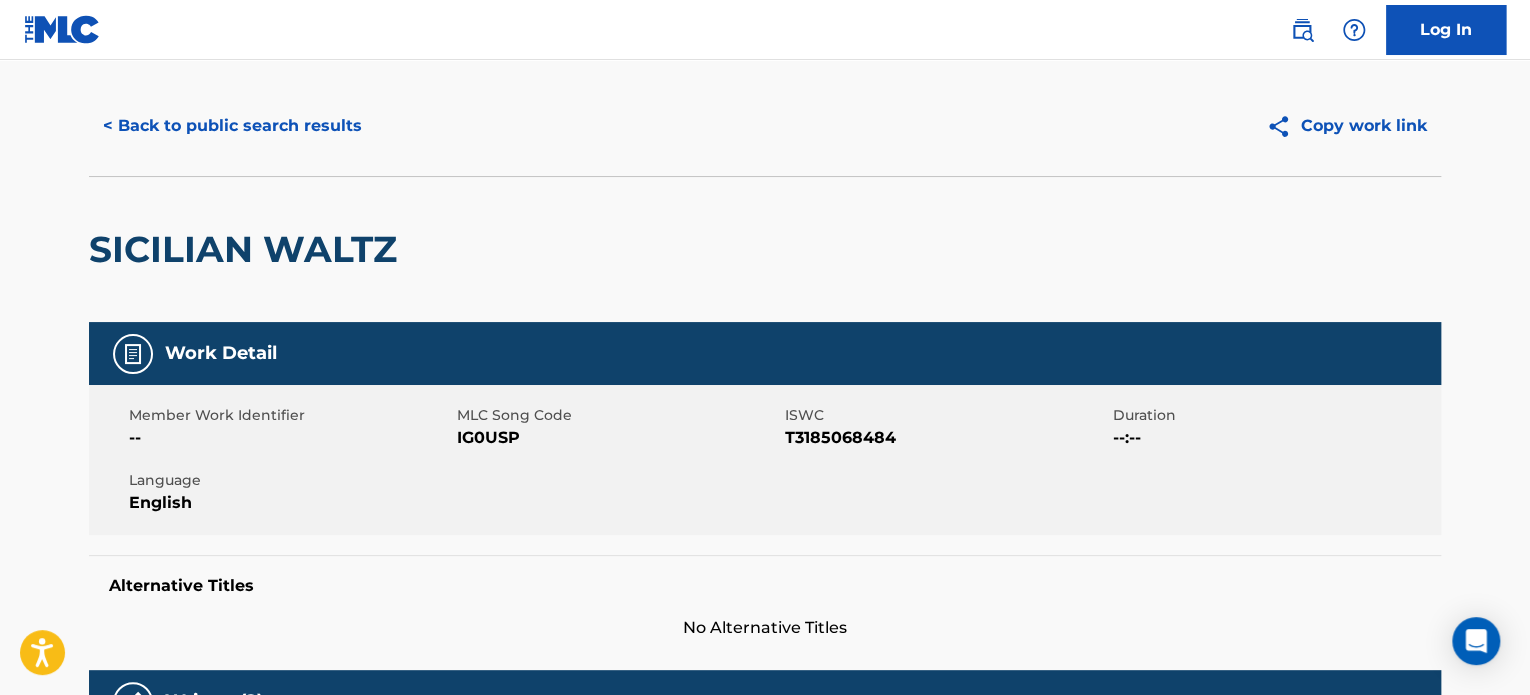 scroll, scrollTop: 0, scrollLeft: 0, axis: both 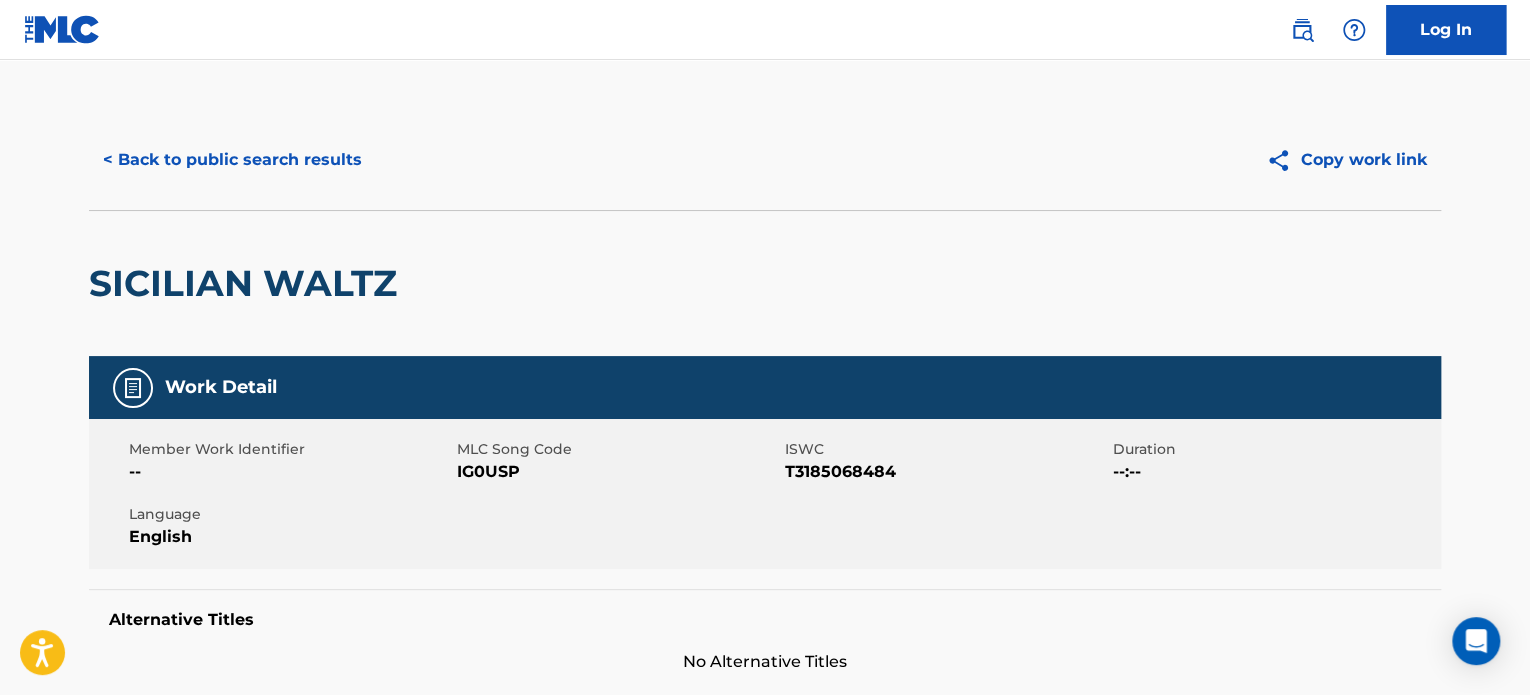 click on "< Back to public search results" at bounding box center (232, 160) 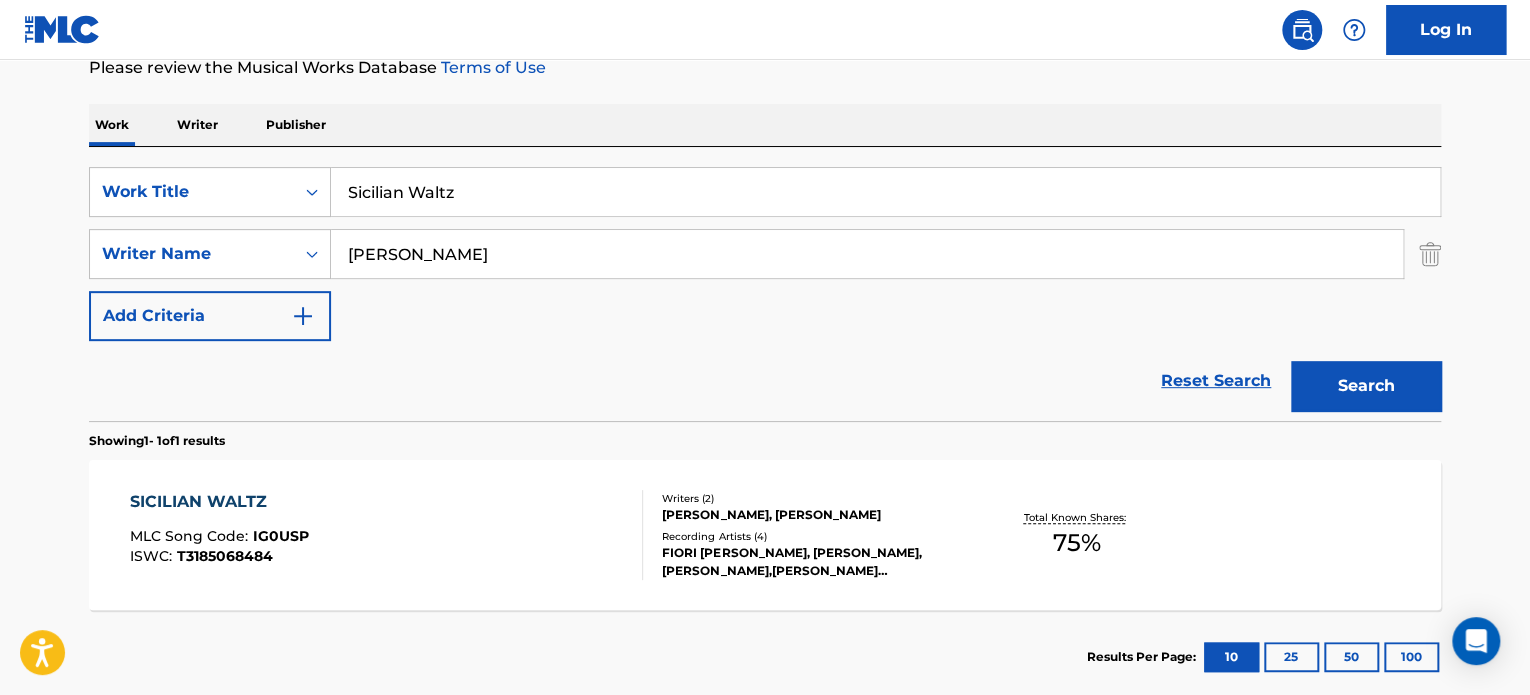 click on "Sicilian Waltz" at bounding box center (885, 192) 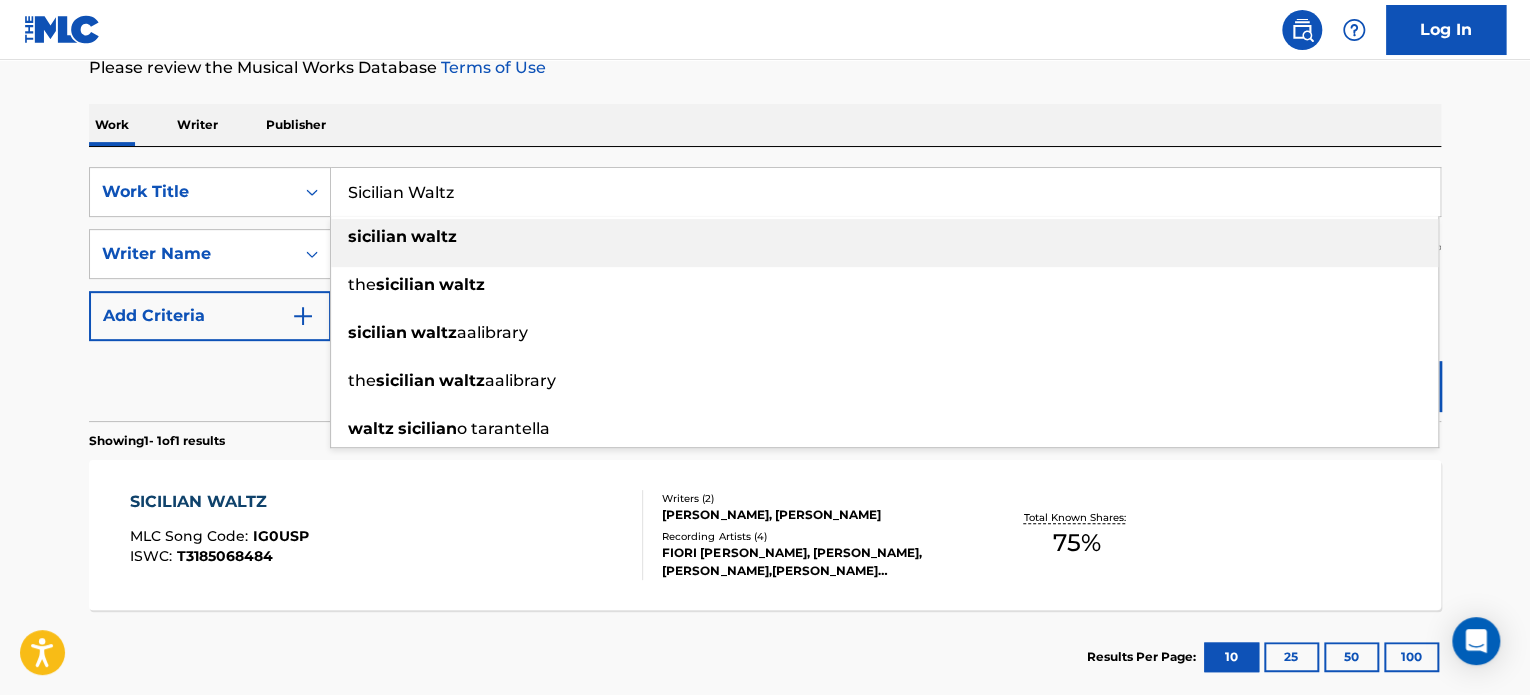 paste on "Funiculi Funiculà" 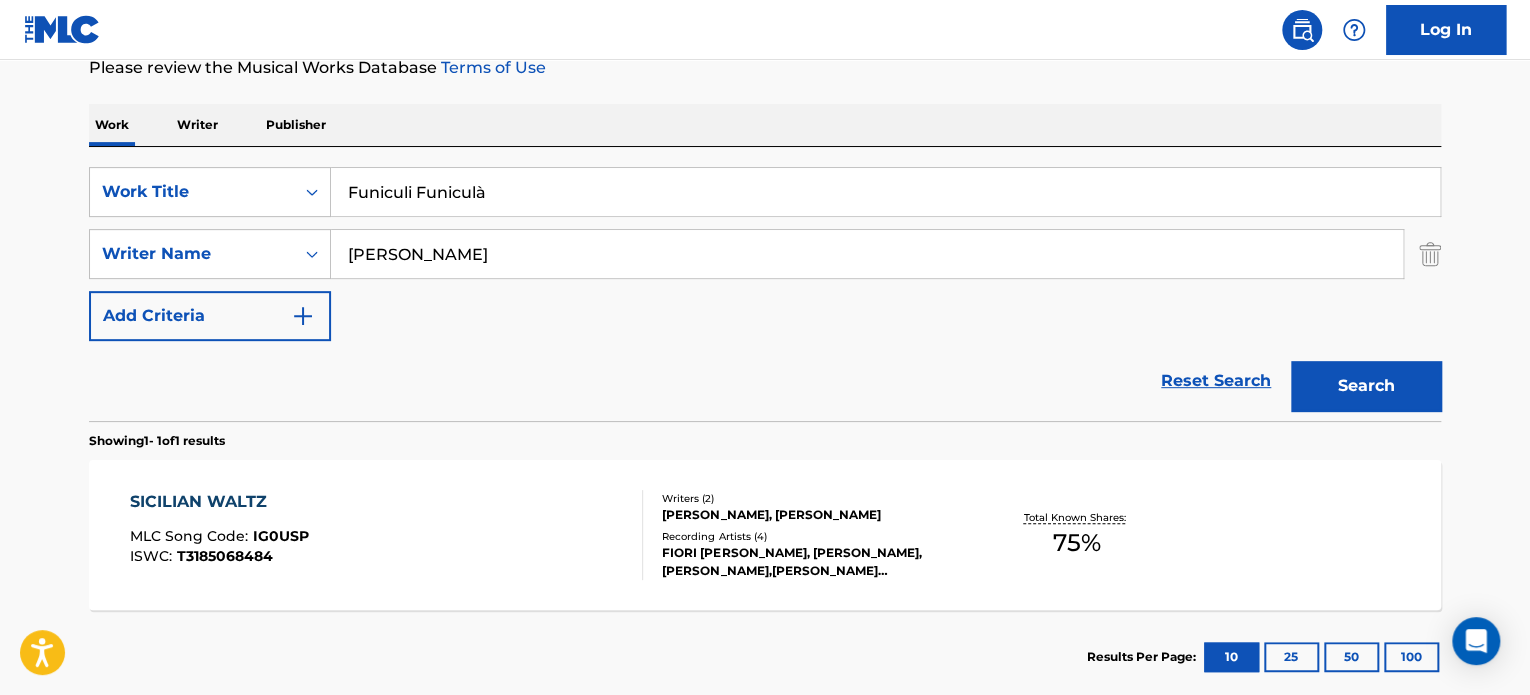 type on "Funiculi Funiculà" 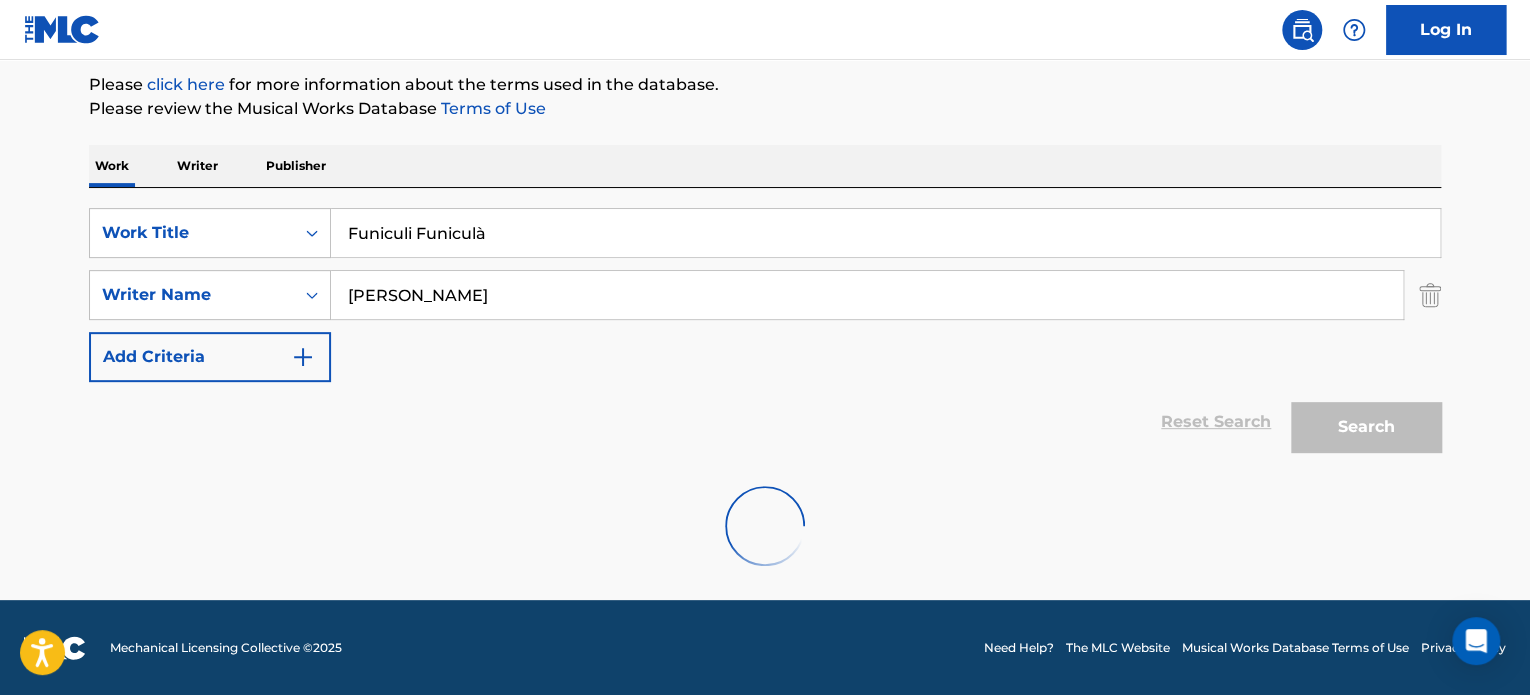 scroll, scrollTop: 278, scrollLeft: 0, axis: vertical 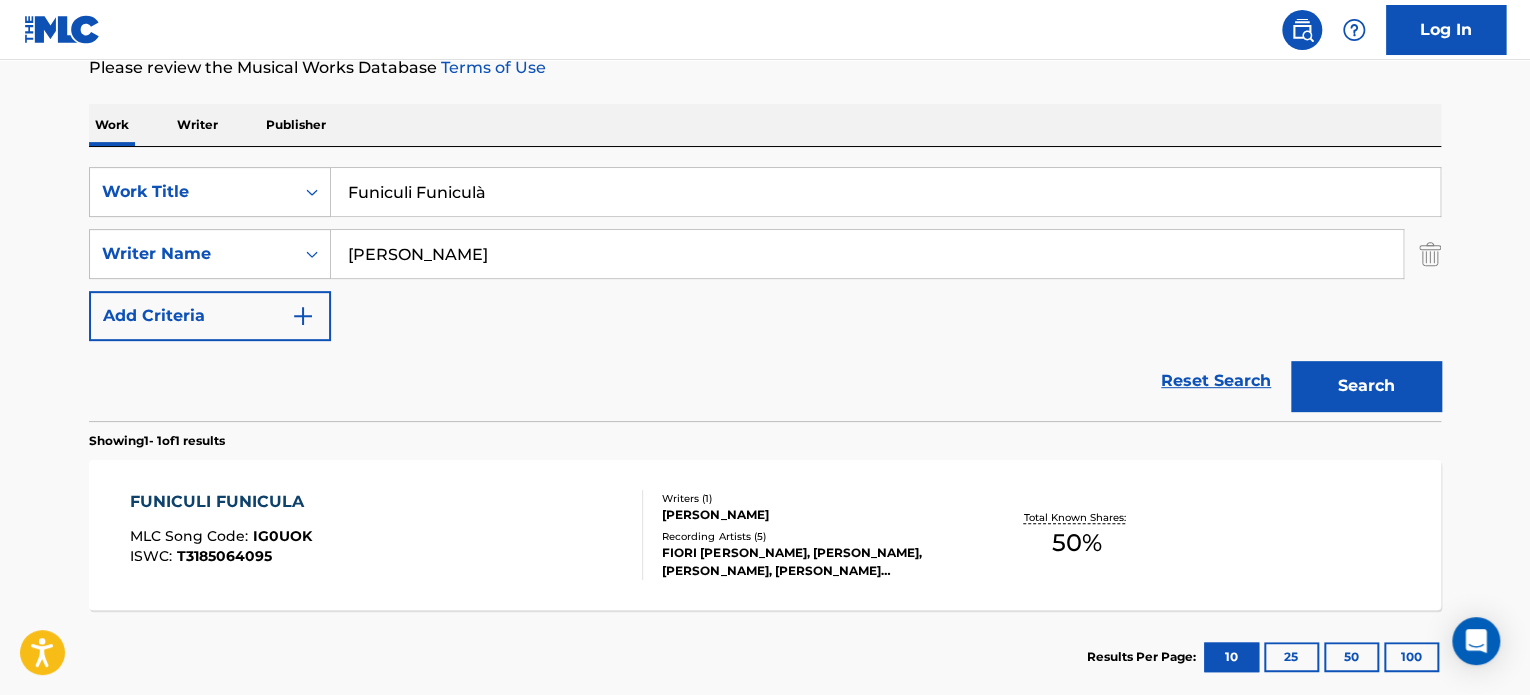 click on "FUNICULI FUNICULA MLC Song Code : IG0UOK ISWC : T3185064095 Writers ( 1 ) [PERSON_NAME] Recording Artists ( 5 ) FIORI [PERSON_NAME], [PERSON_NAME], [PERSON_NAME], [PERSON_NAME] [PERSON_NAME], [PERSON_NAME],[PERSON_NAME] [PERSON_NAME], [PERSON_NAME] & [PERSON_NAME] [PERSON_NAME], [PERSON_NAME], [PERSON_NAME] [PERSON_NAME] Total Known Shares: 50 %" at bounding box center (765, 535) 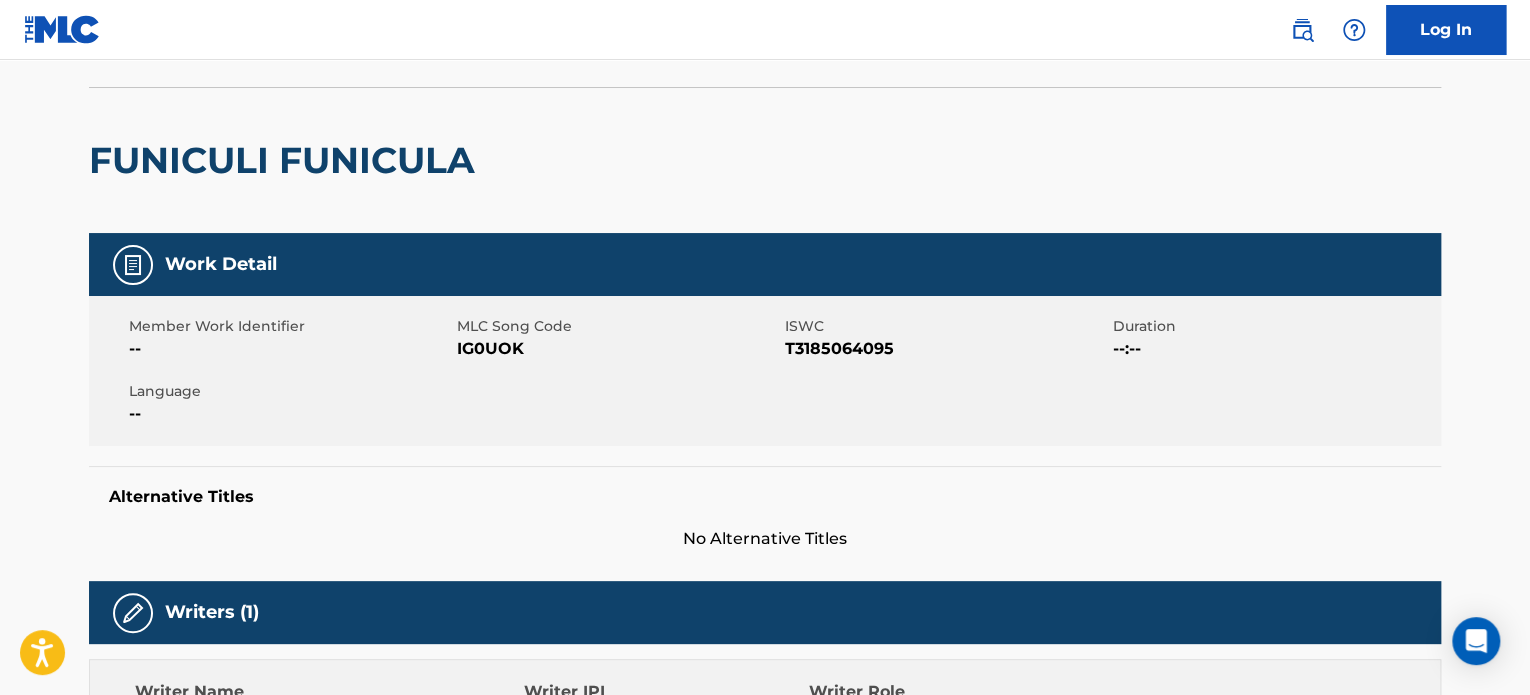 scroll, scrollTop: 0, scrollLeft: 0, axis: both 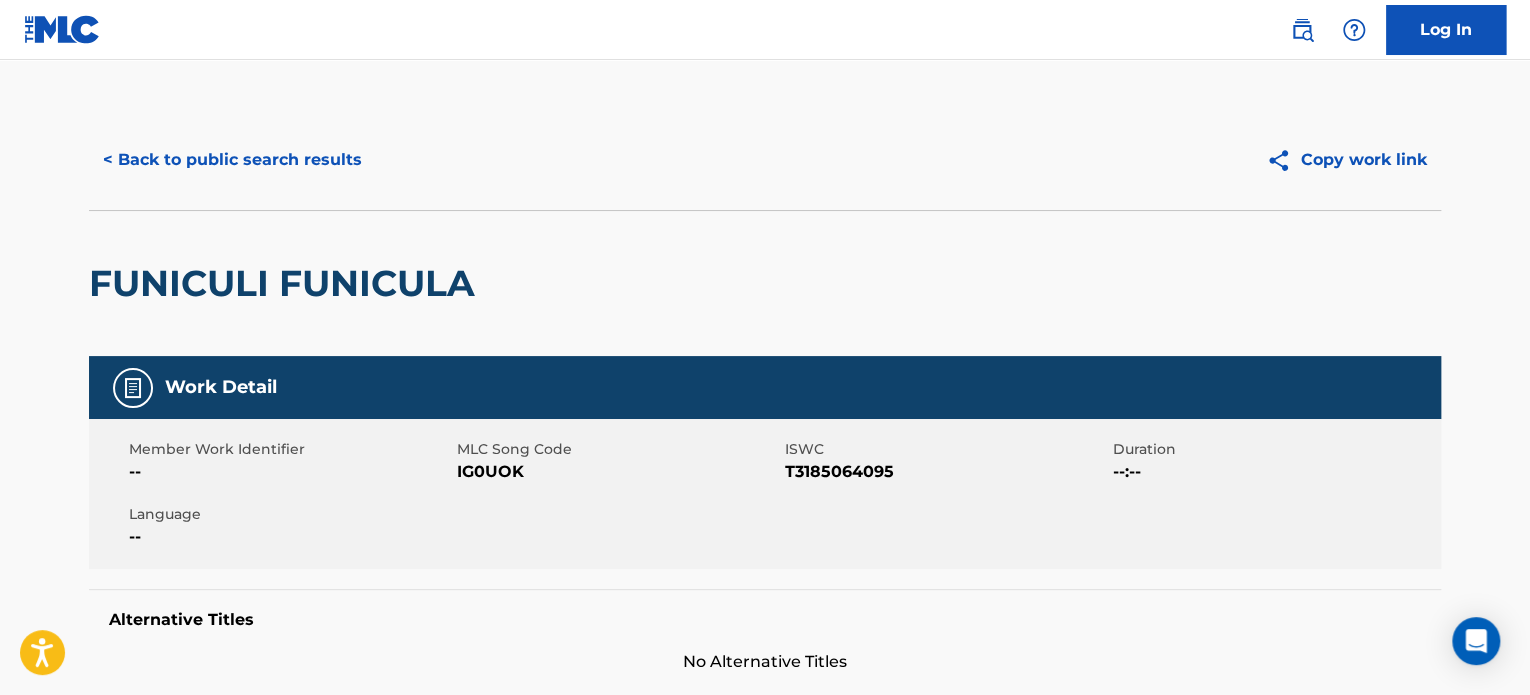click on "FUNICULI FUNICULA" at bounding box center [287, 283] 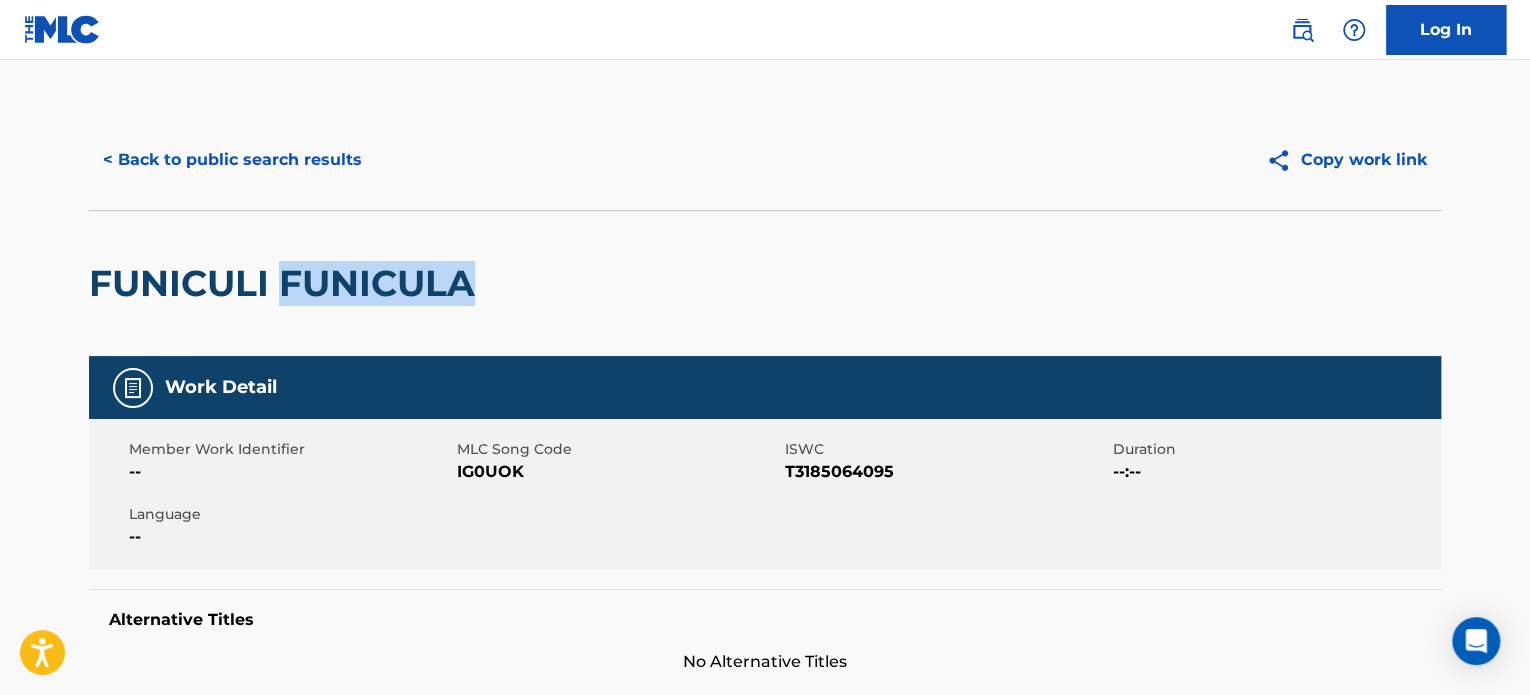 click on "FUNICULI FUNICULA" at bounding box center [287, 283] 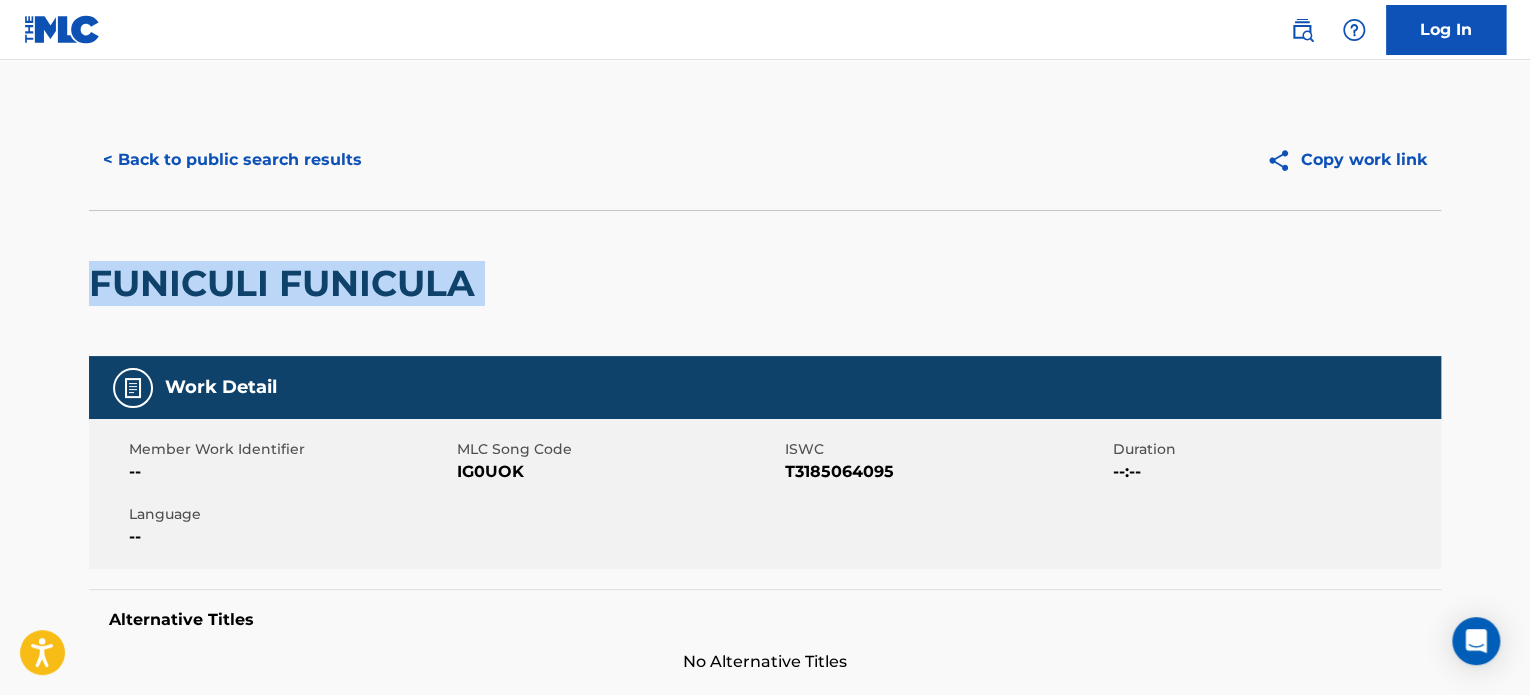 click on "FUNICULI FUNICULA" at bounding box center (287, 283) 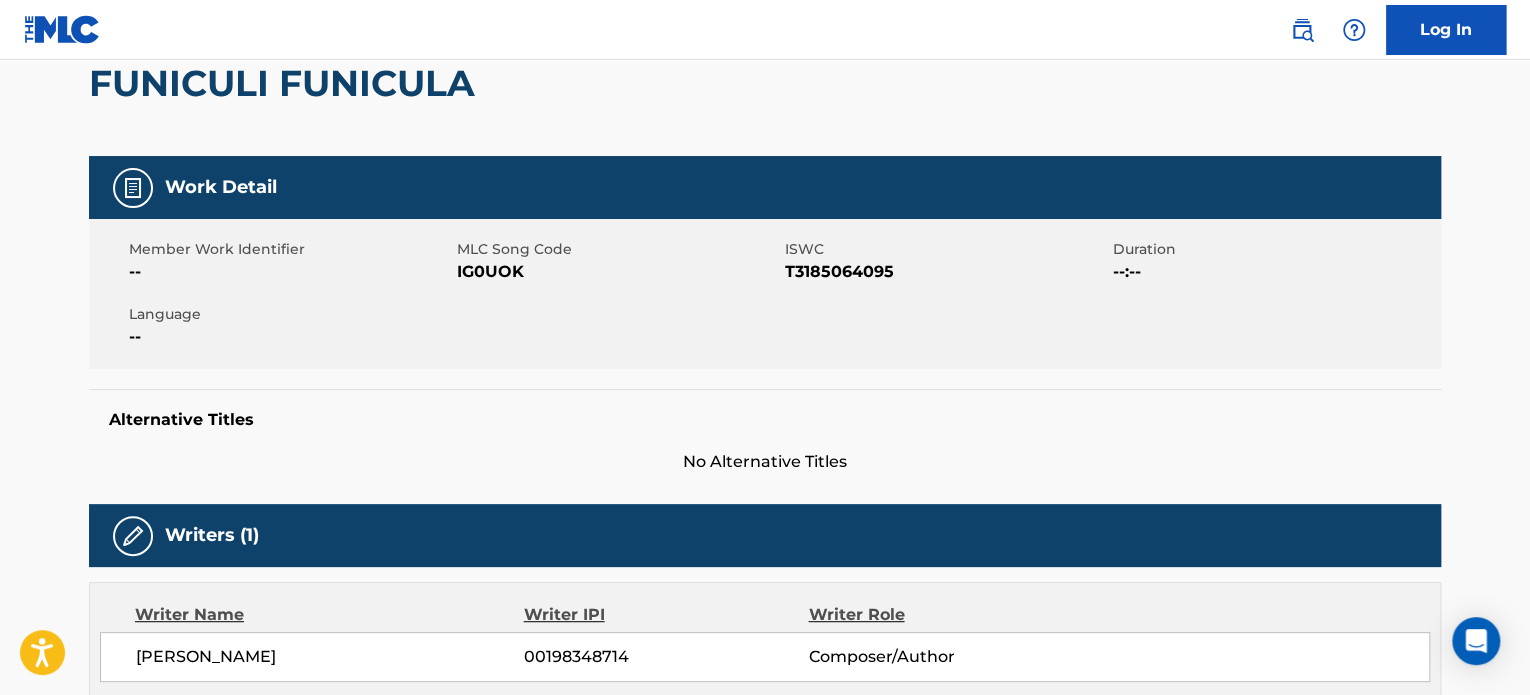 click on "Member Work Identifier -- MLC Song Code IG0UOK ISWC T3185064095 Duration --:-- Language --" at bounding box center (765, 294) 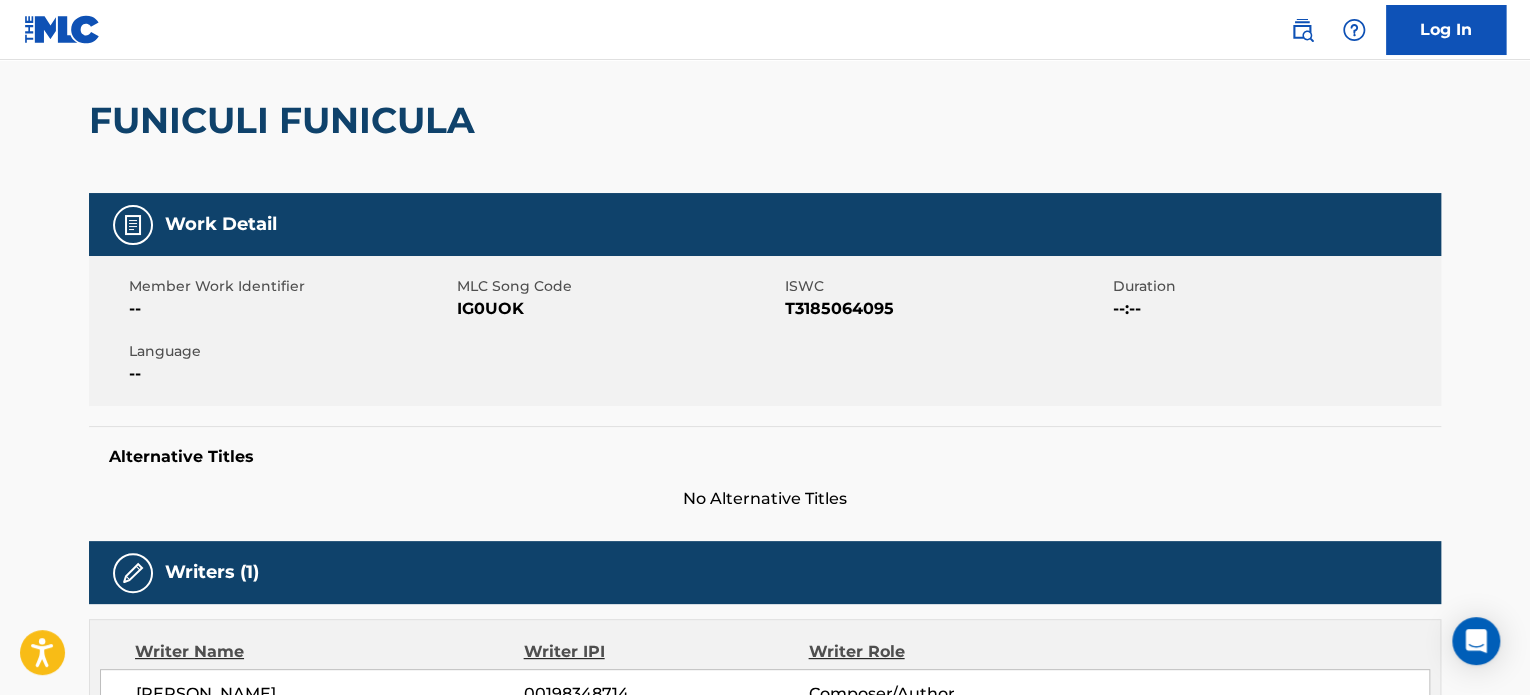 scroll, scrollTop: 0, scrollLeft: 0, axis: both 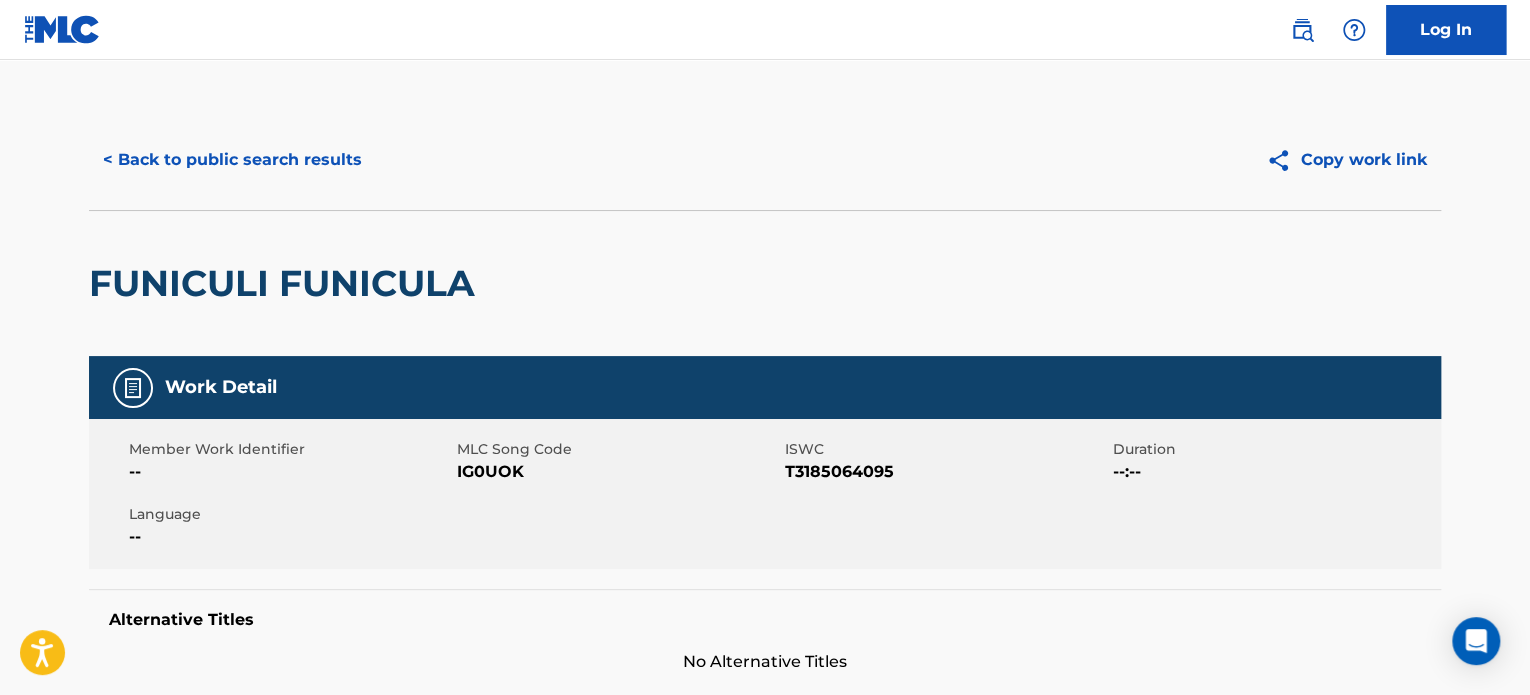 click on "< Back to public search results" at bounding box center (232, 160) 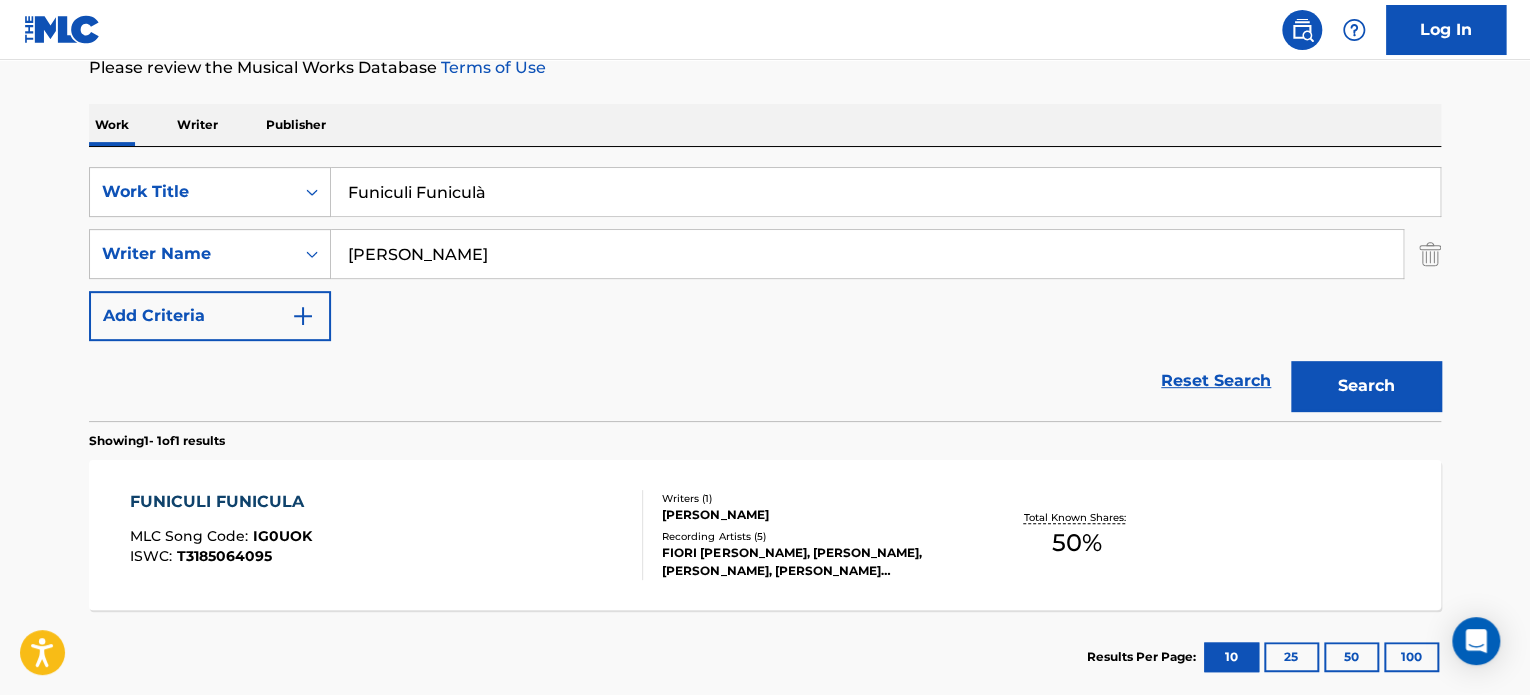 click on "Funiculi Funiculà" at bounding box center (885, 192) 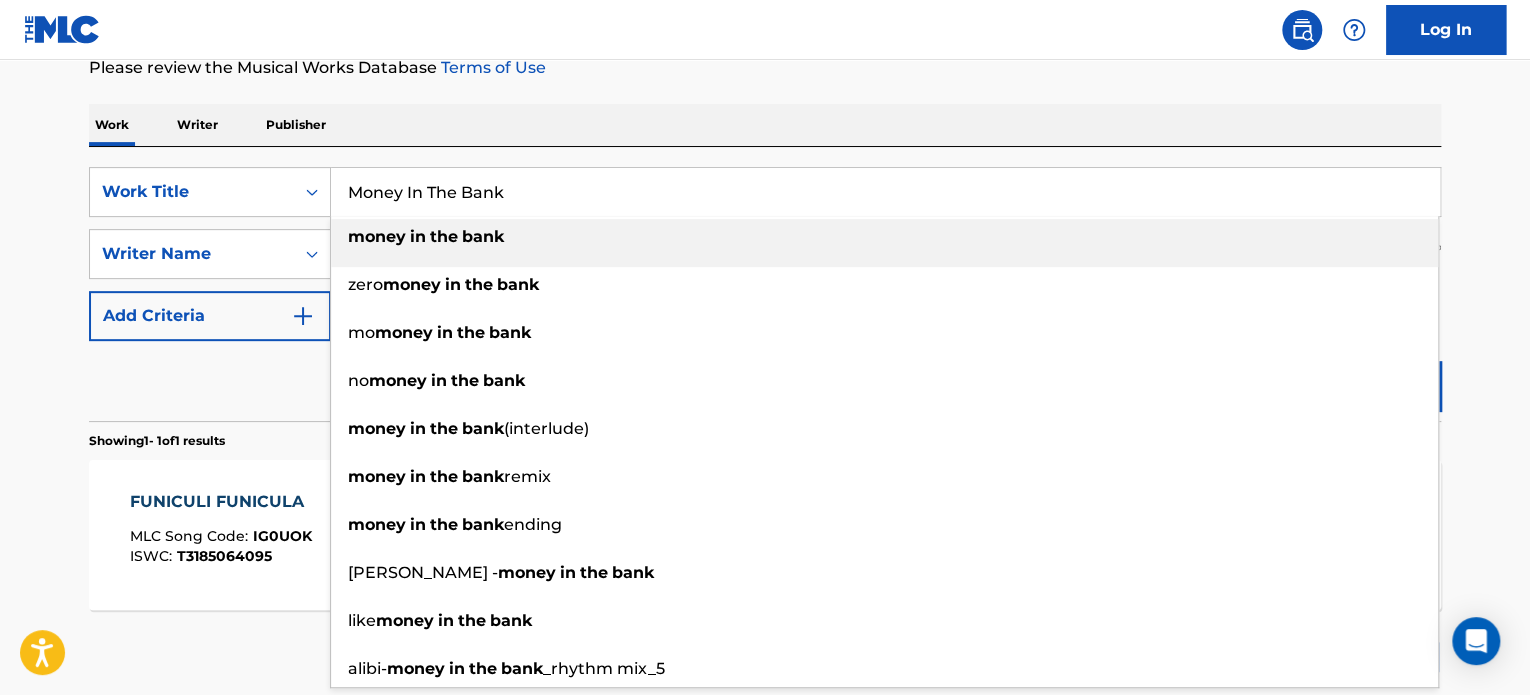 type on "Money In The Bank" 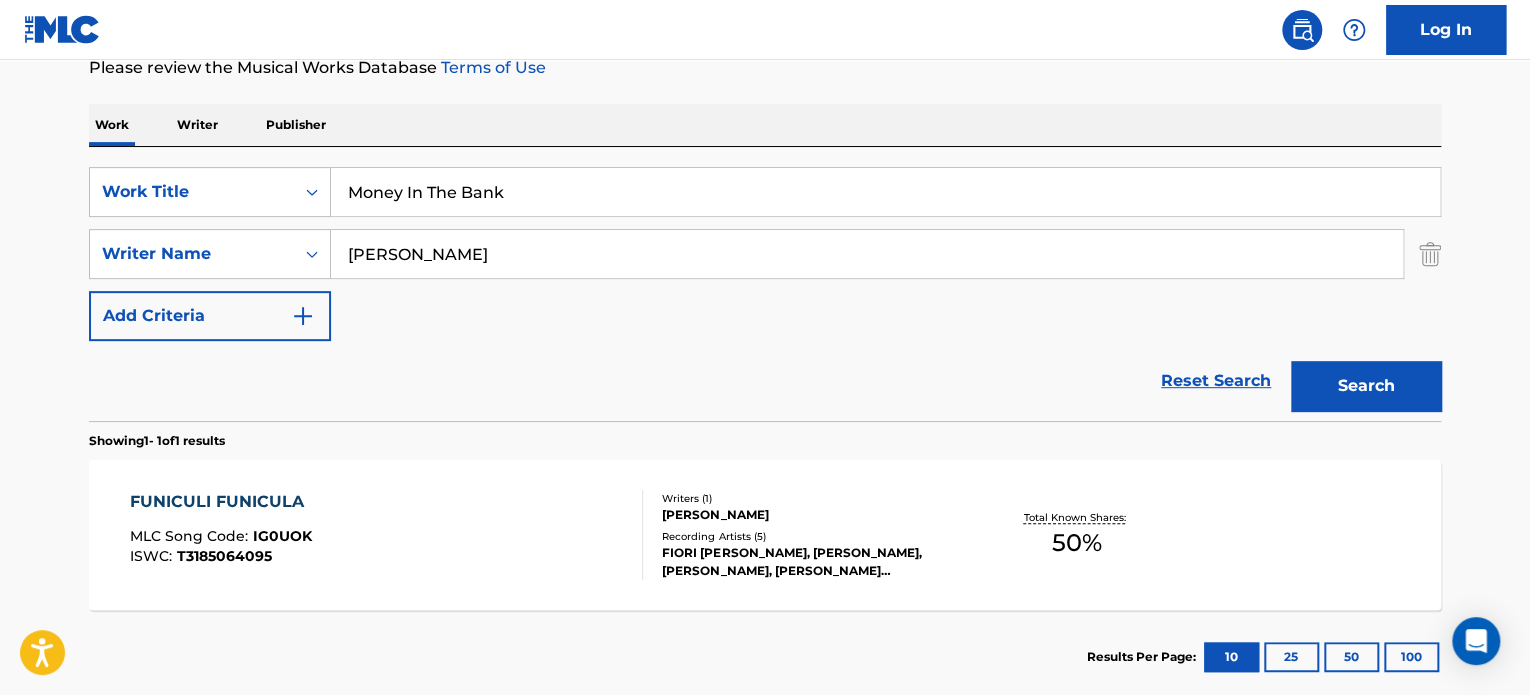 click on "Reset Search Search" at bounding box center (765, 381) 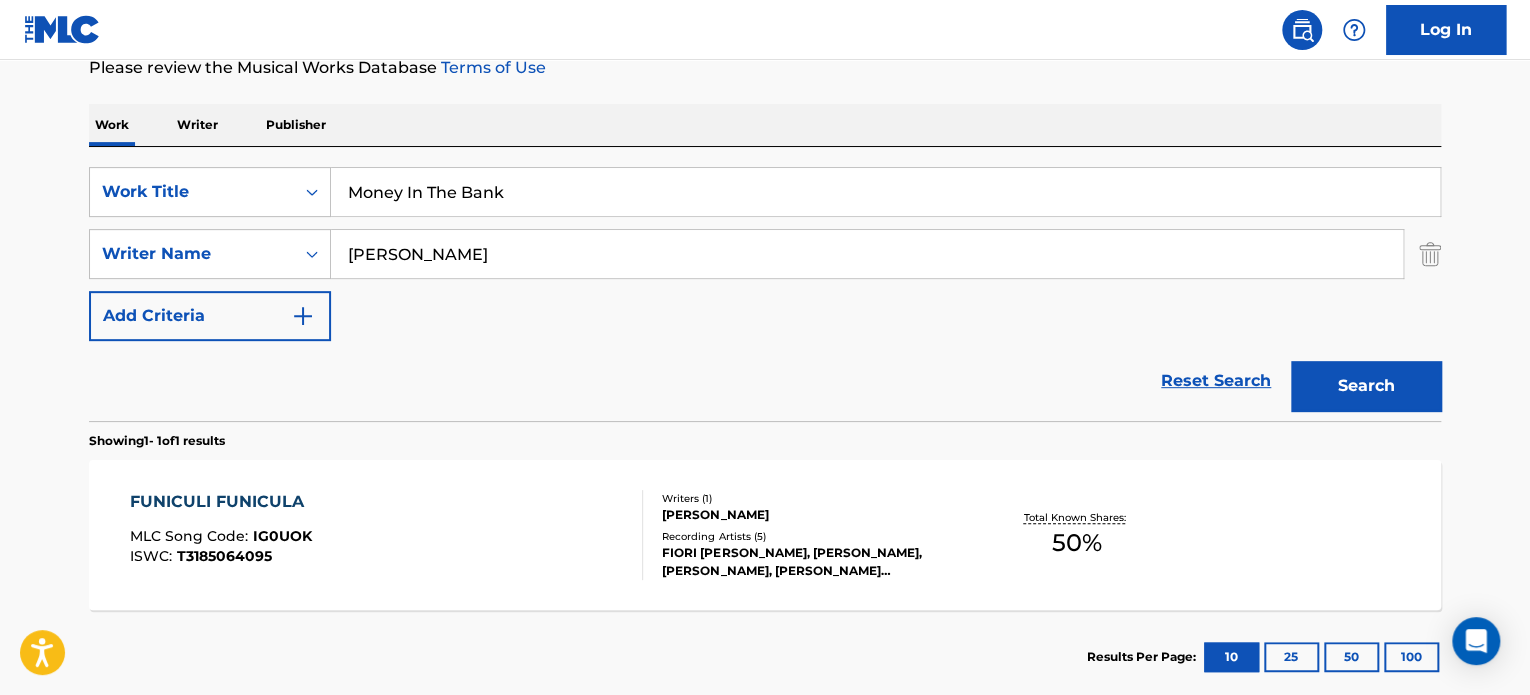 click on "[PERSON_NAME]" at bounding box center (867, 254) 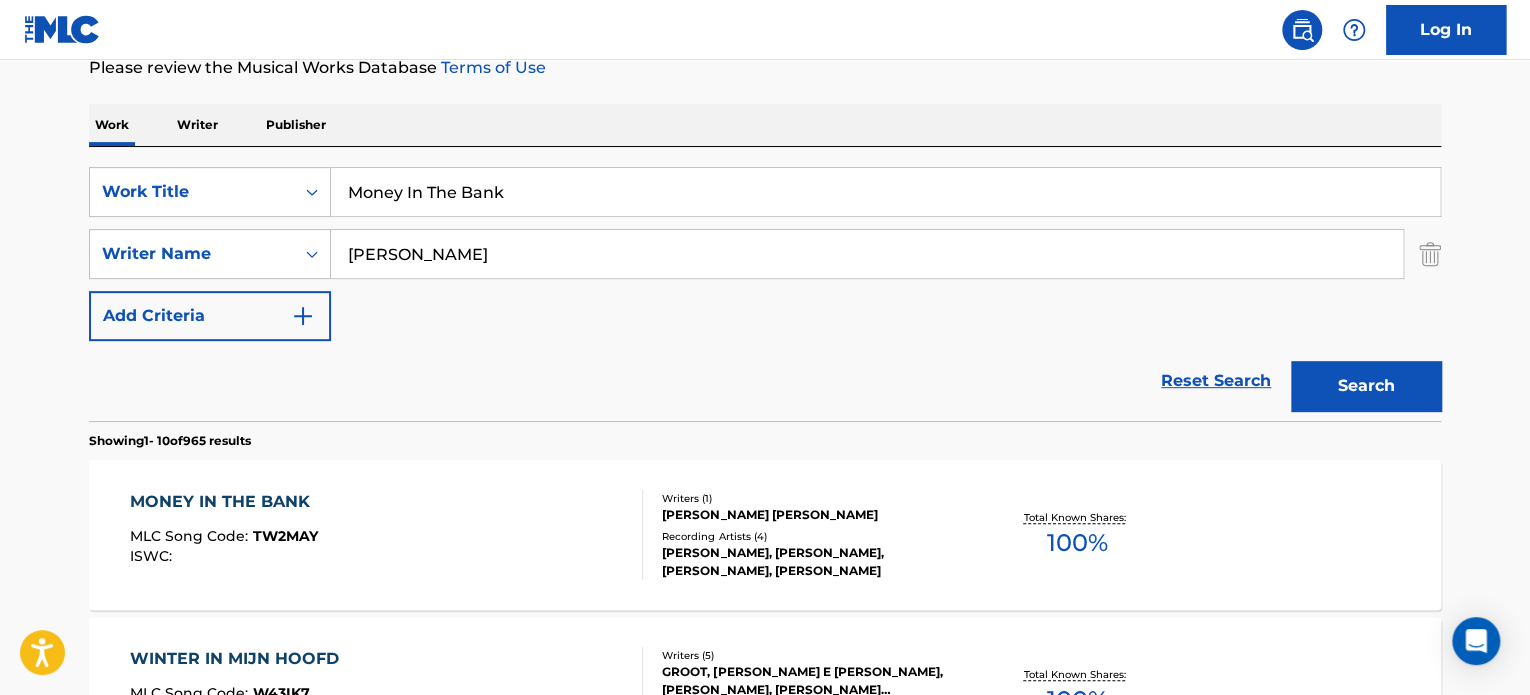 scroll, scrollTop: 378, scrollLeft: 0, axis: vertical 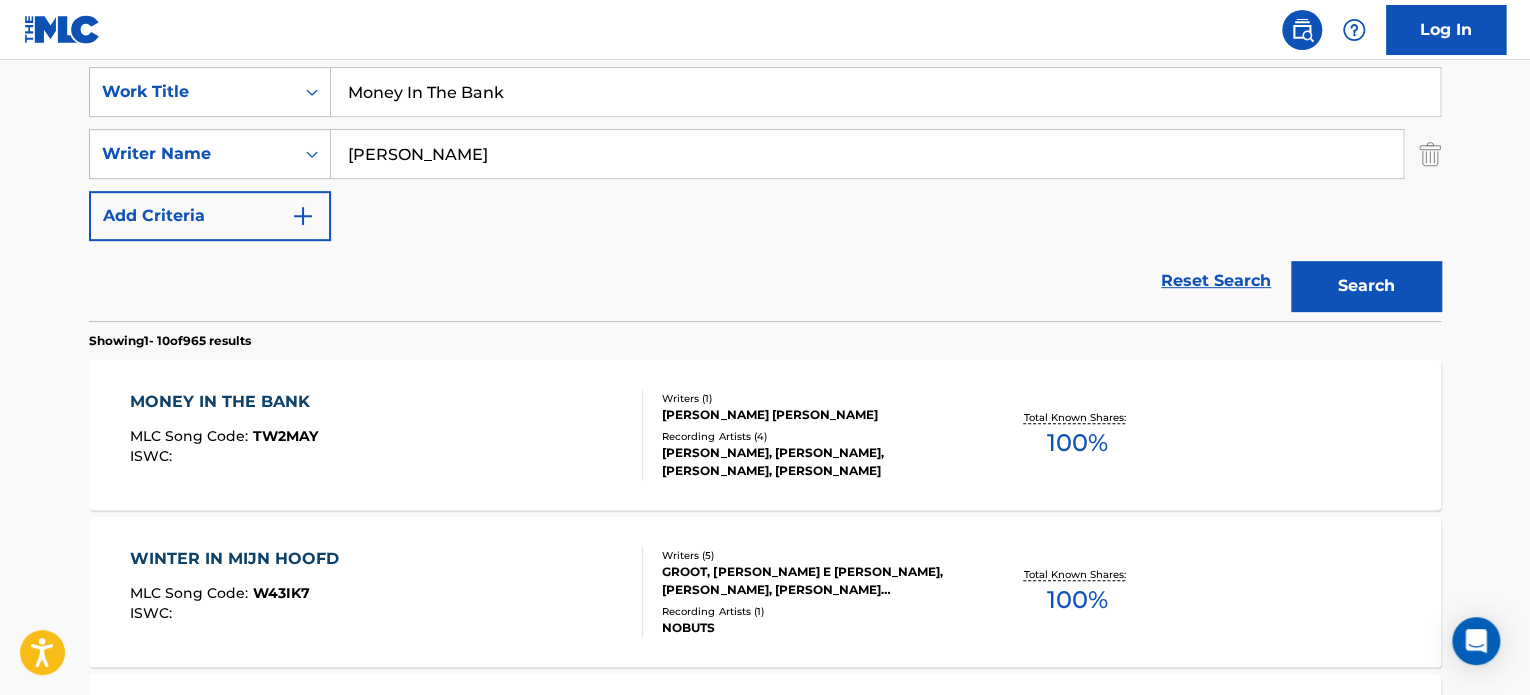 click on "MONEY IN THE BANK MLC Song Code : TW2MAY ISWC :" at bounding box center [387, 435] 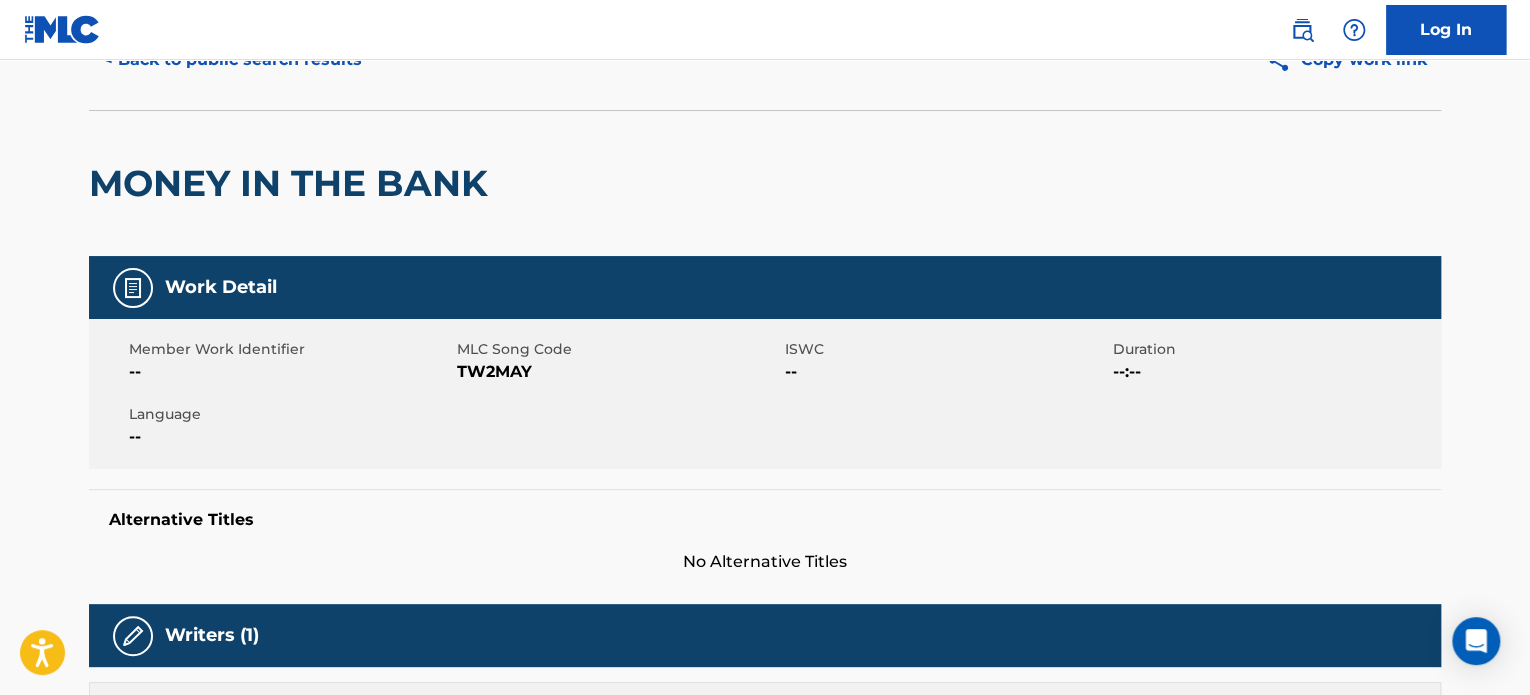 scroll, scrollTop: 0, scrollLeft: 0, axis: both 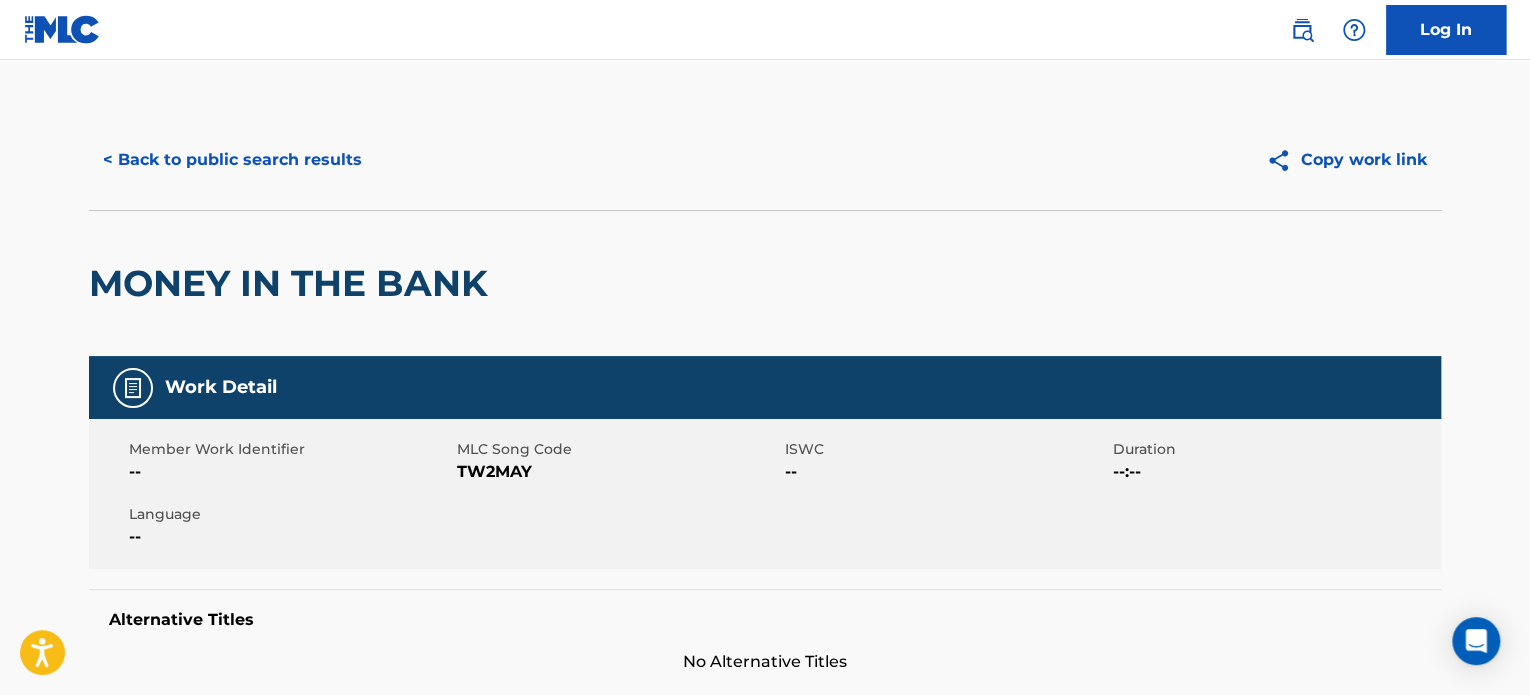click on "< Back to public search results" at bounding box center [232, 160] 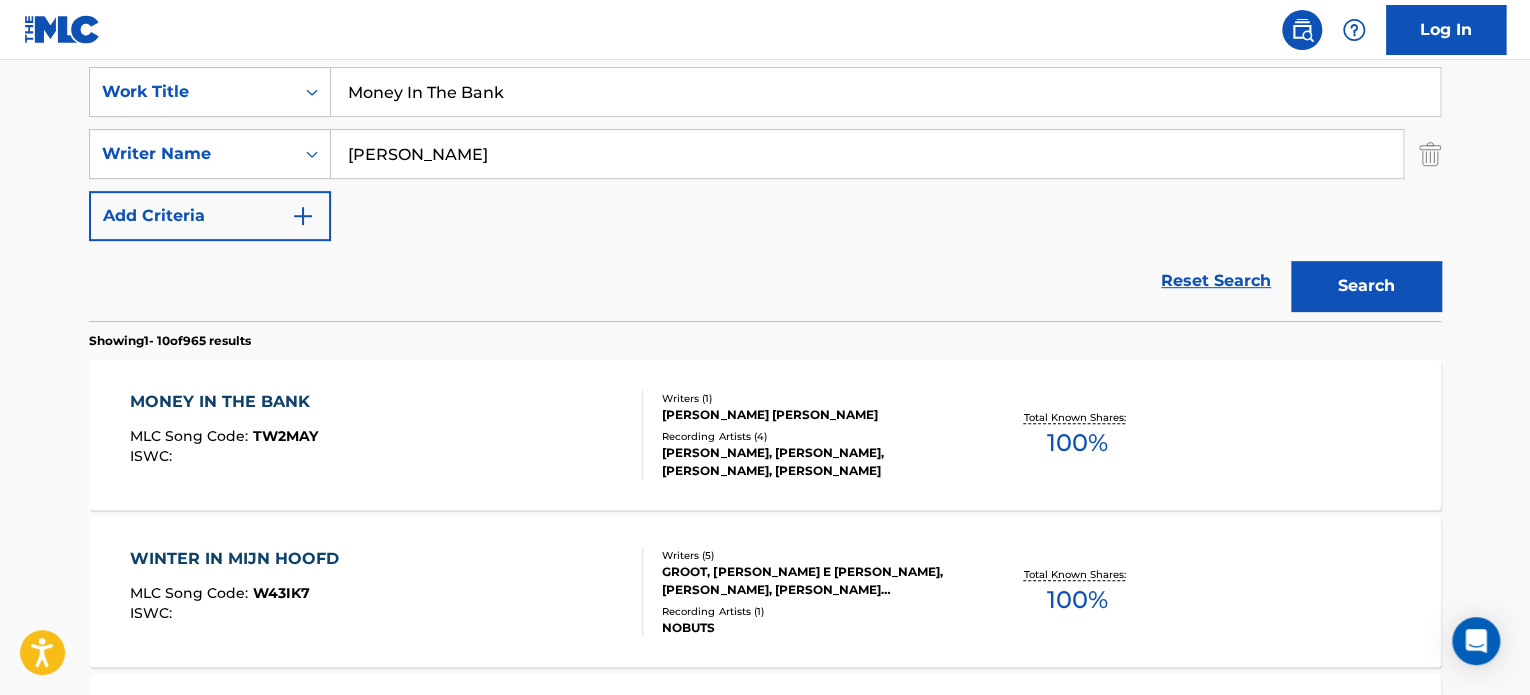scroll, scrollTop: 278, scrollLeft: 0, axis: vertical 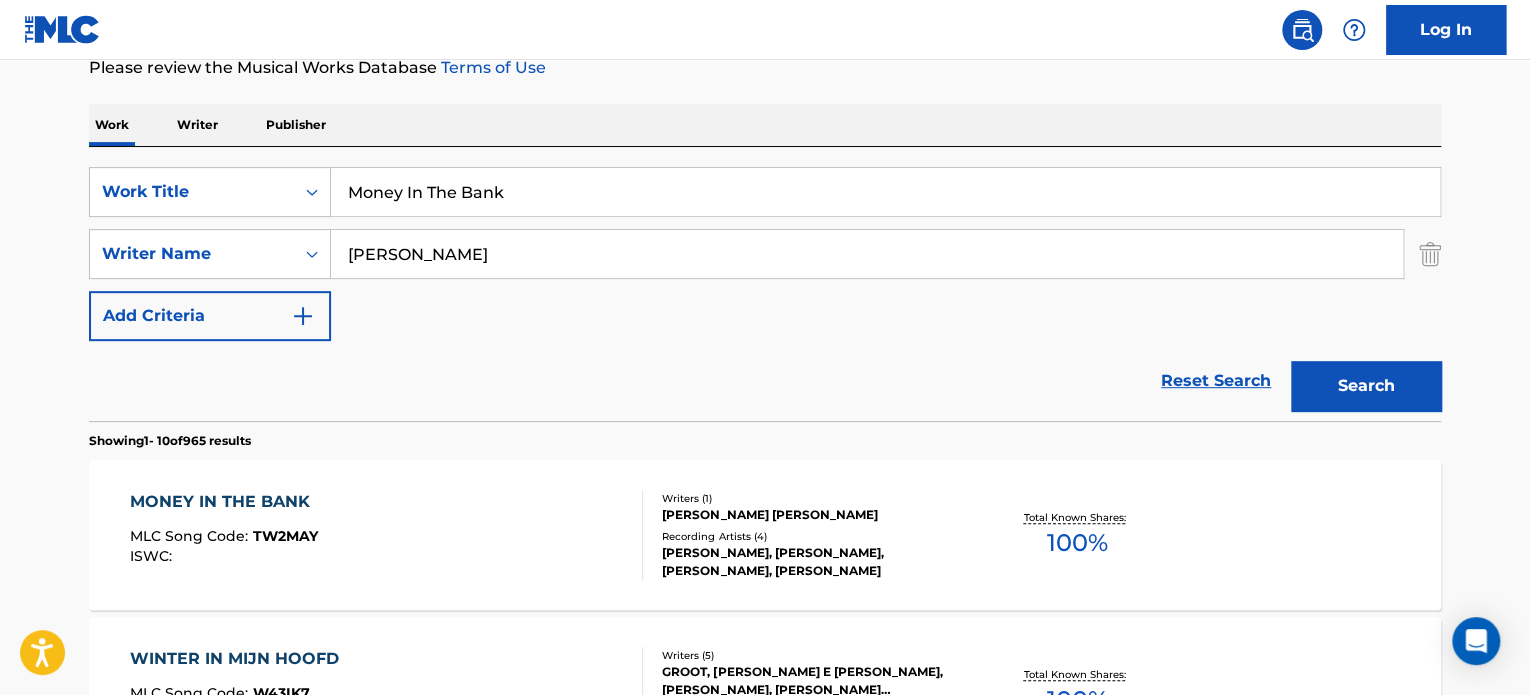 click on "Money In The Bank" at bounding box center (885, 192) 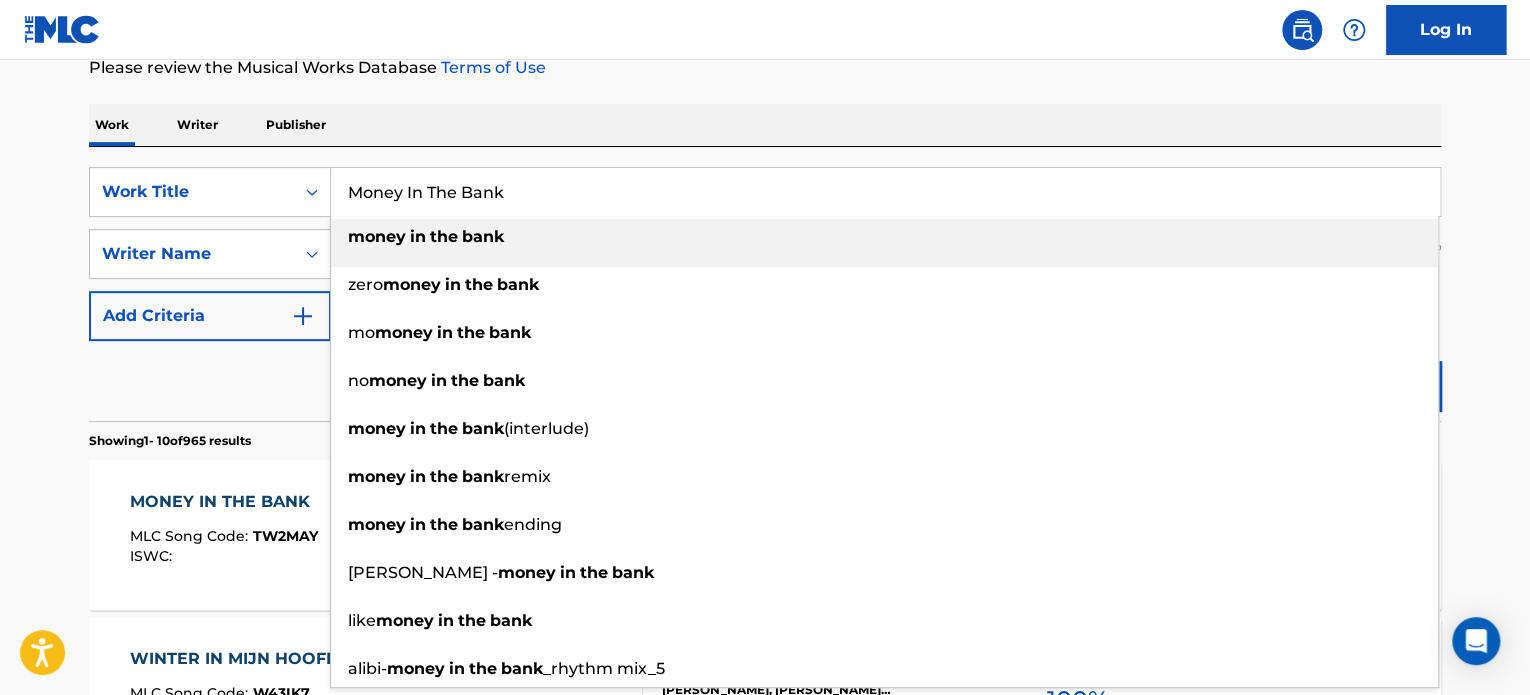 paste on "Tiki Bar" 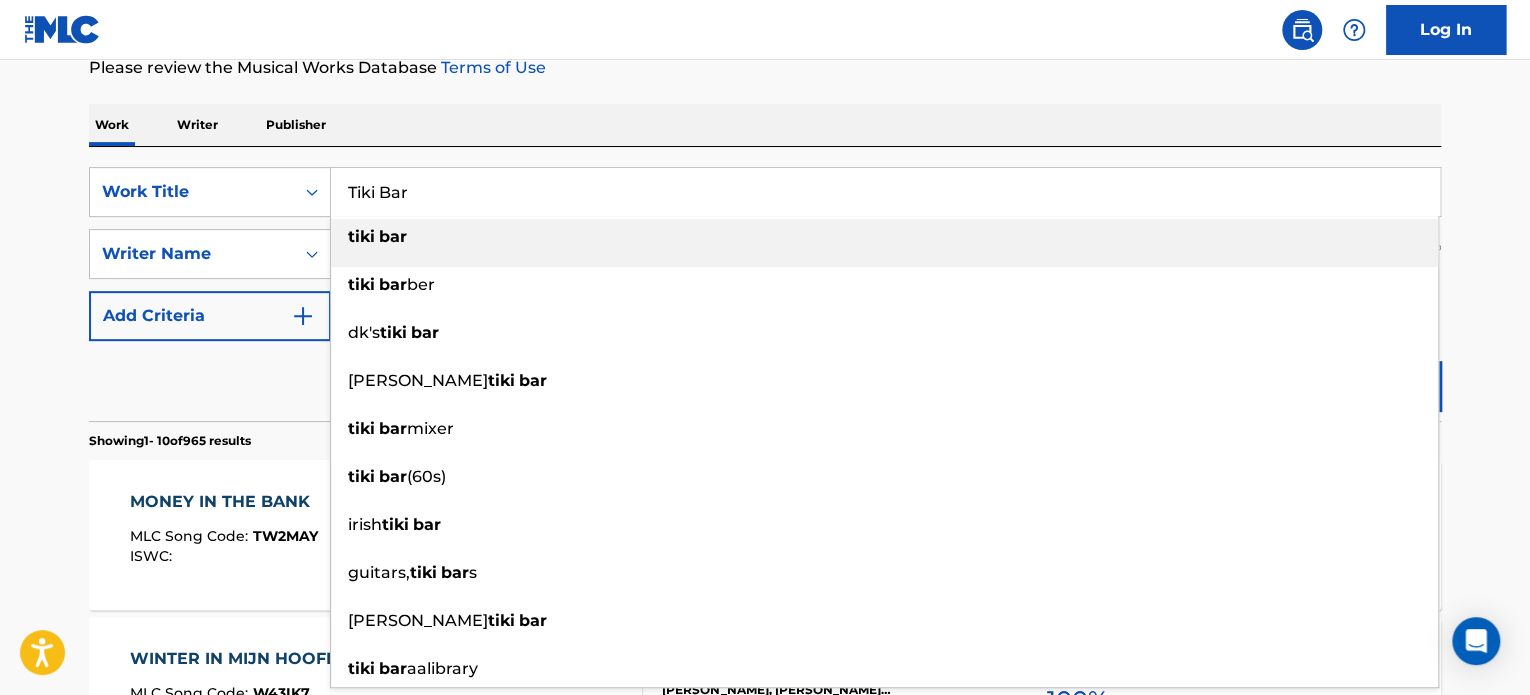 type on "Tiki Bar" 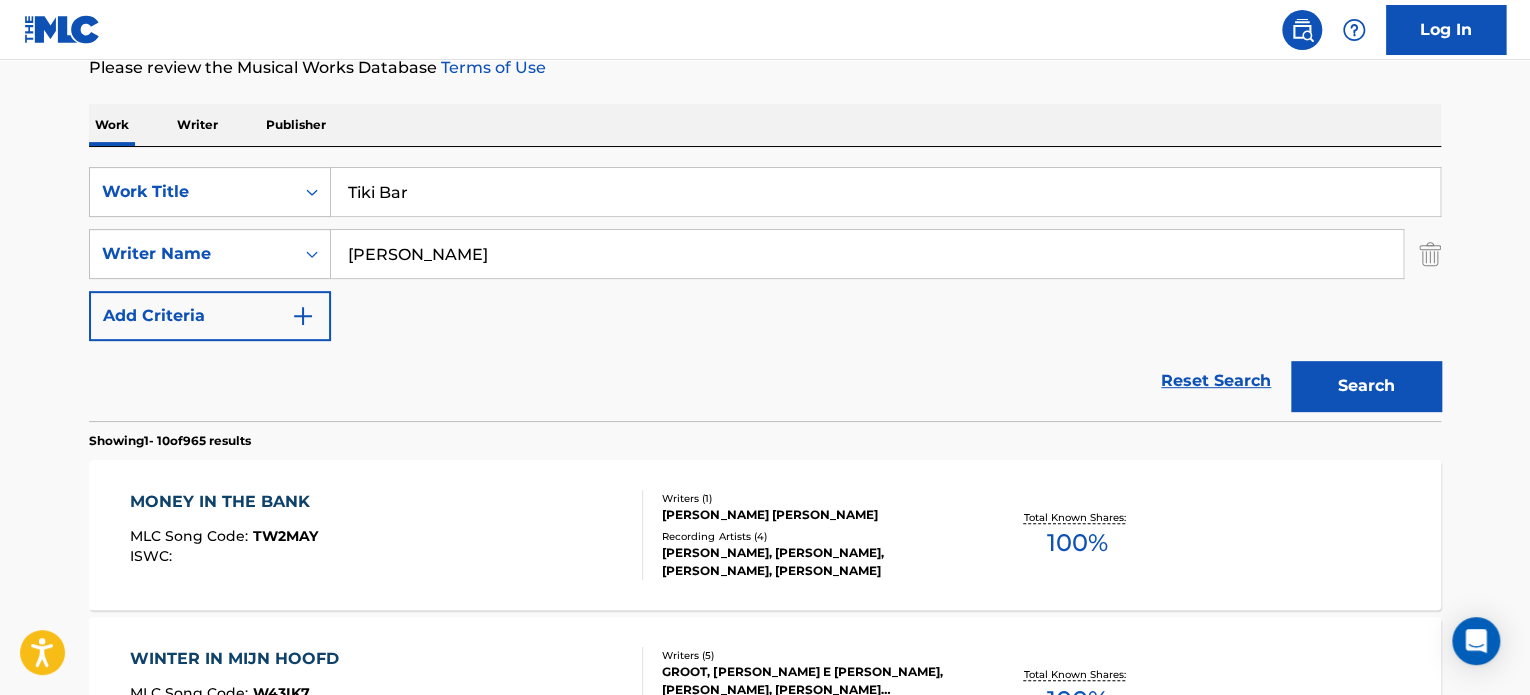 click on "Reset Search Search" at bounding box center (765, 381) 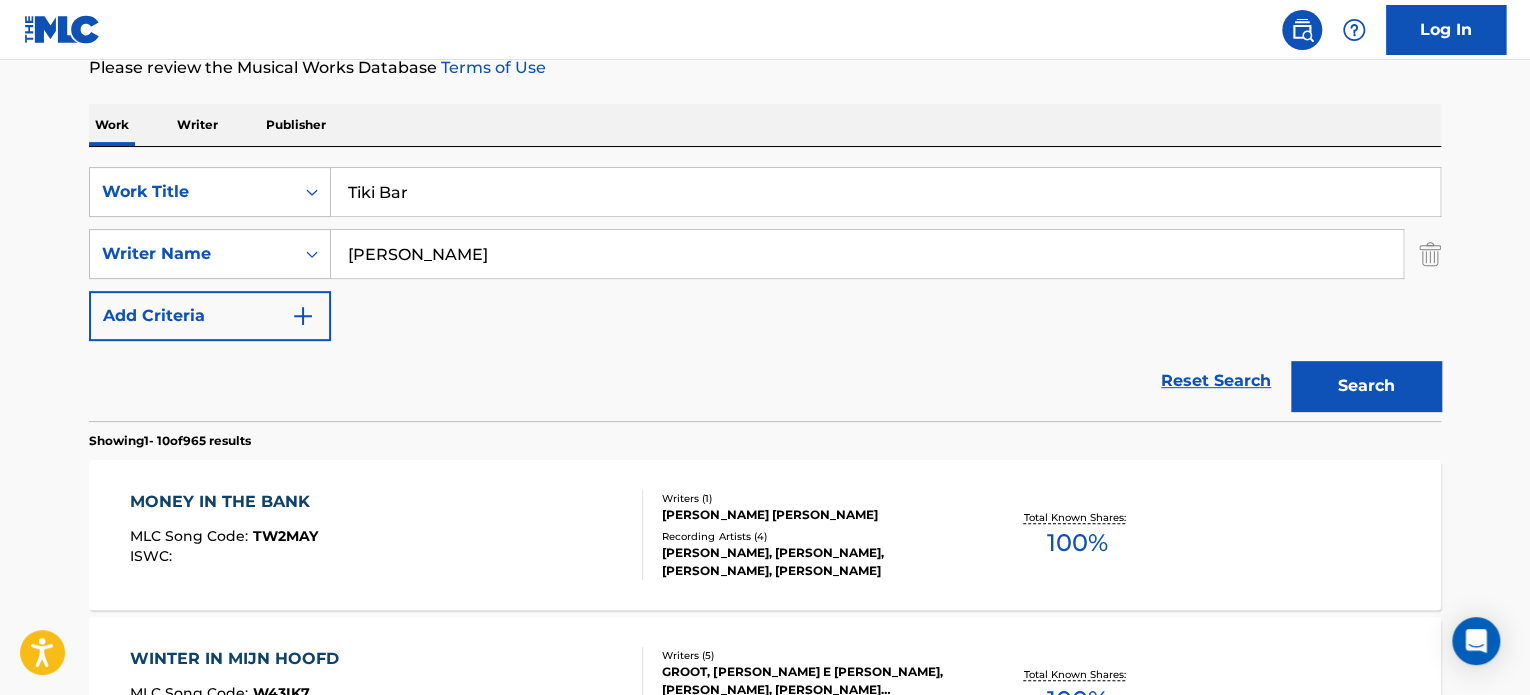 click on "[PERSON_NAME]" at bounding box center (867, 254) 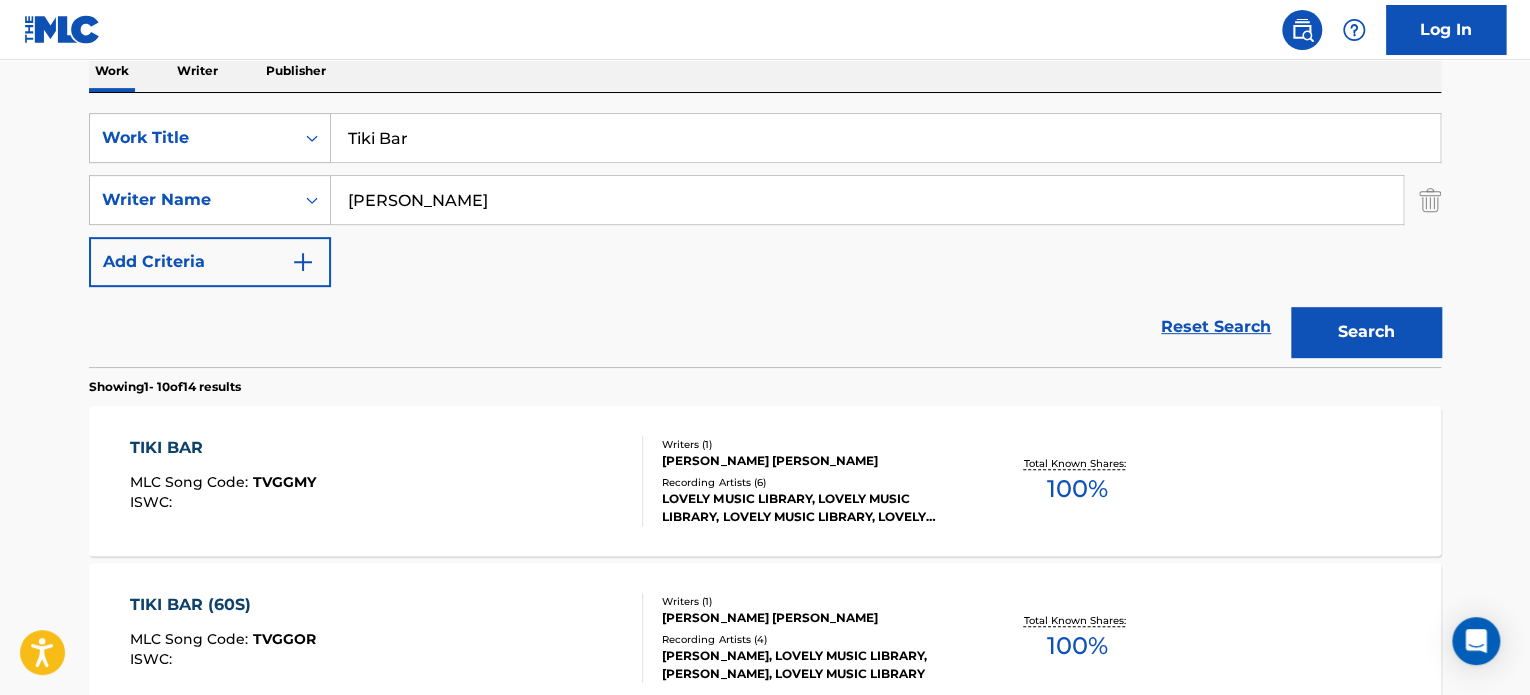 scroll, scrollTop: 378, scrollLeft: 0, axis: vertical 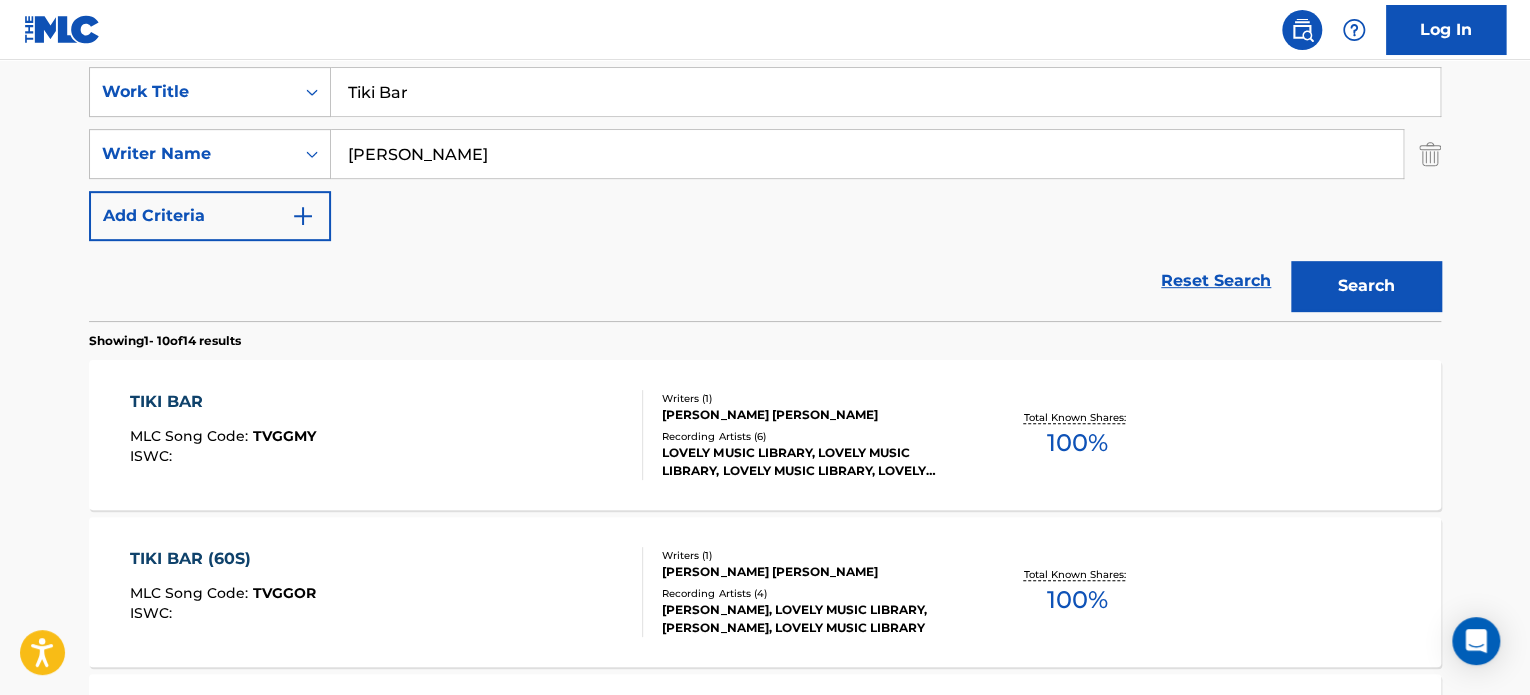 click on "TIKI BAR MLC Song Code : TVGGMY ISWC :" at bounding box center [387, 435] 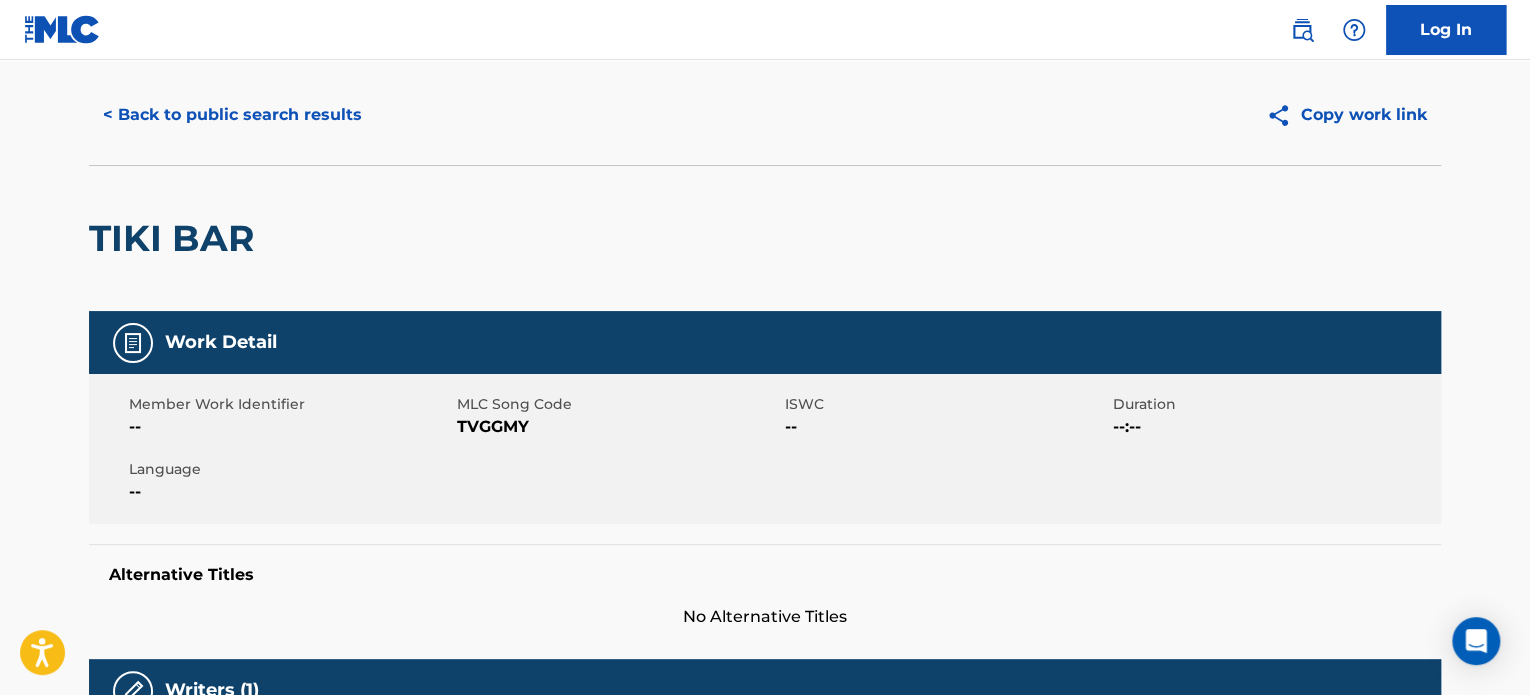 scroll, scrollTop: 0, scrollLeft: 0, axis: both 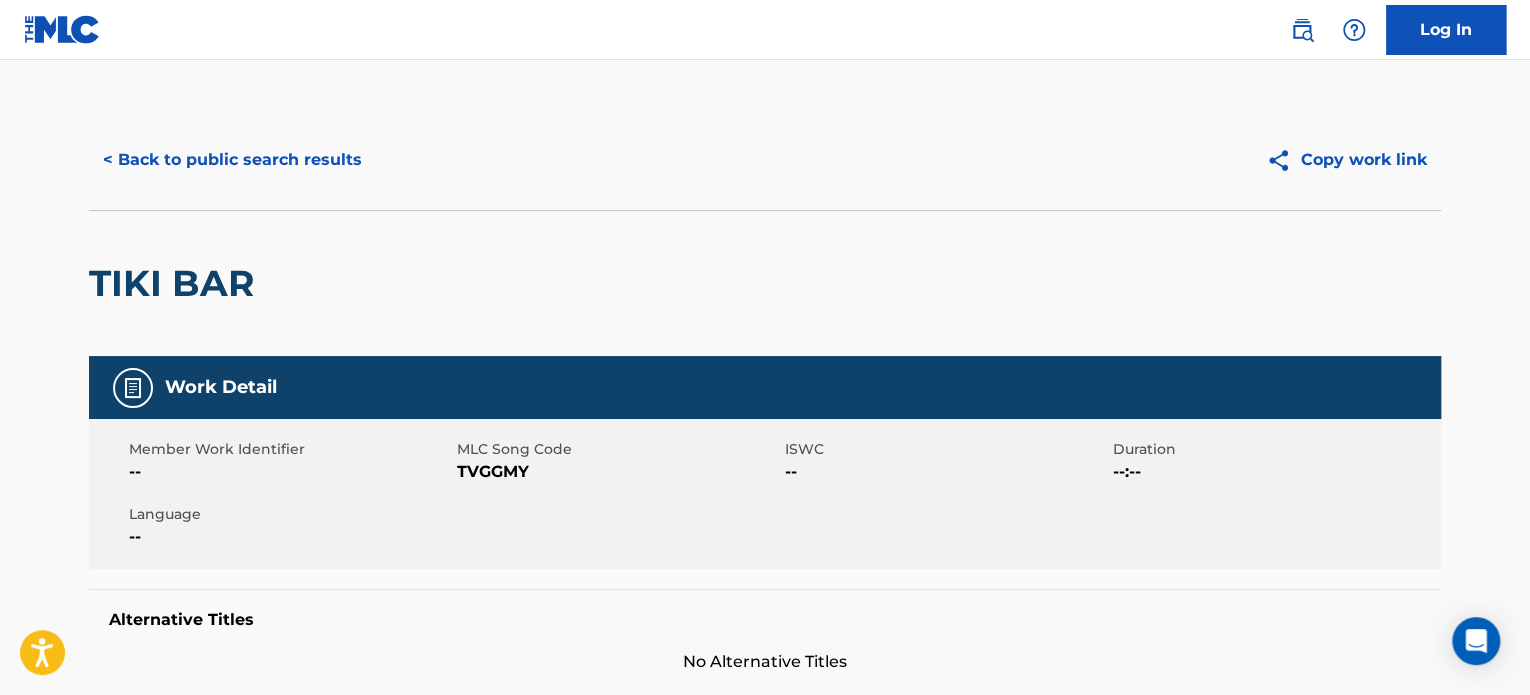 click on "< Back to public search results" at bounding box center (232, 160) 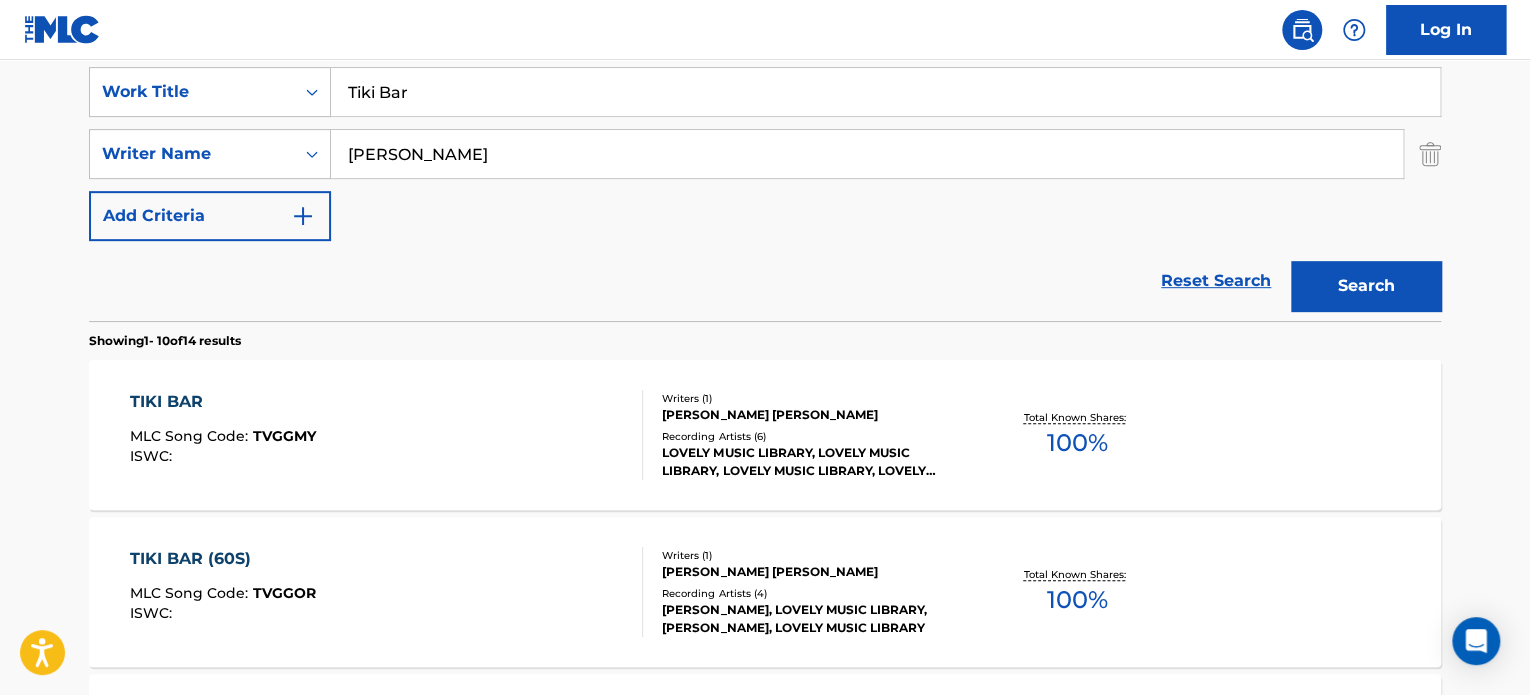 click on "Tiki Bar" at bounding box center (885, 92) 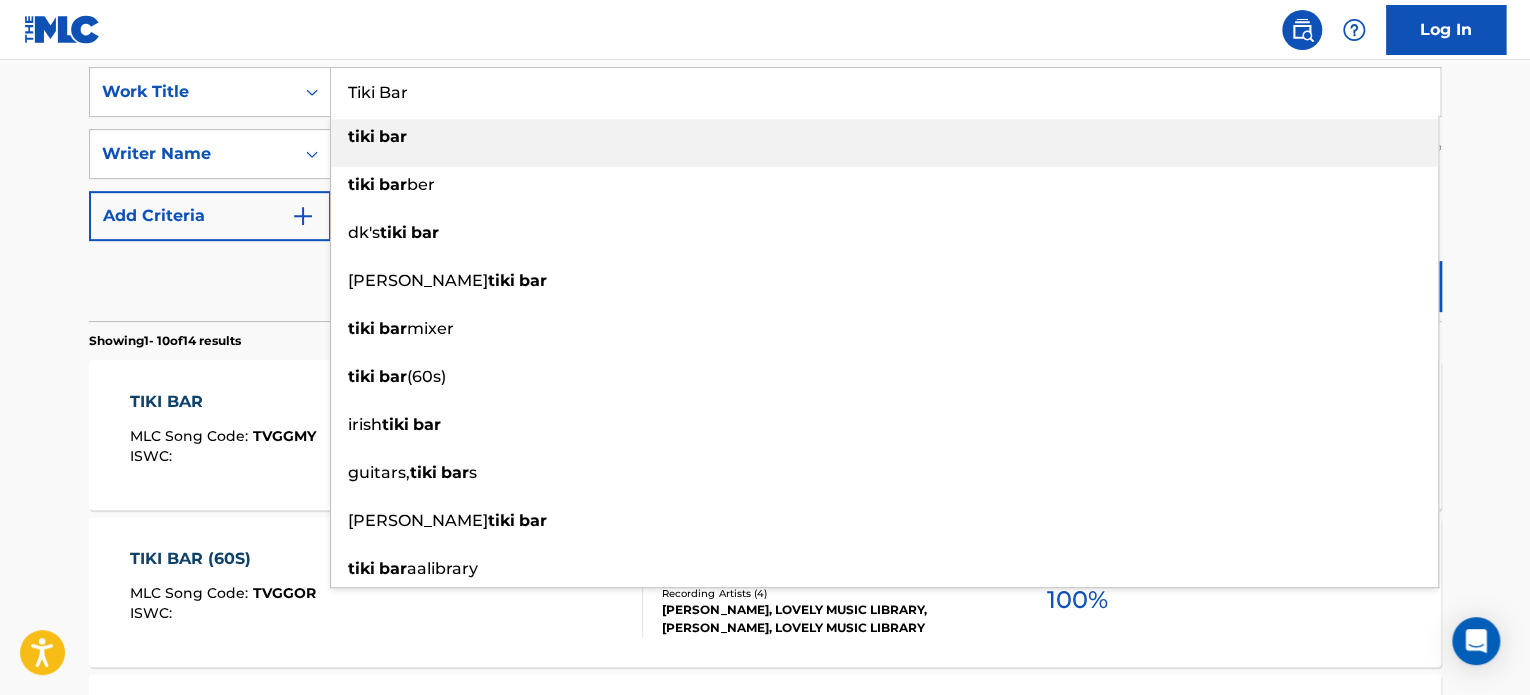 paste on "CHASING ICEBERGS" 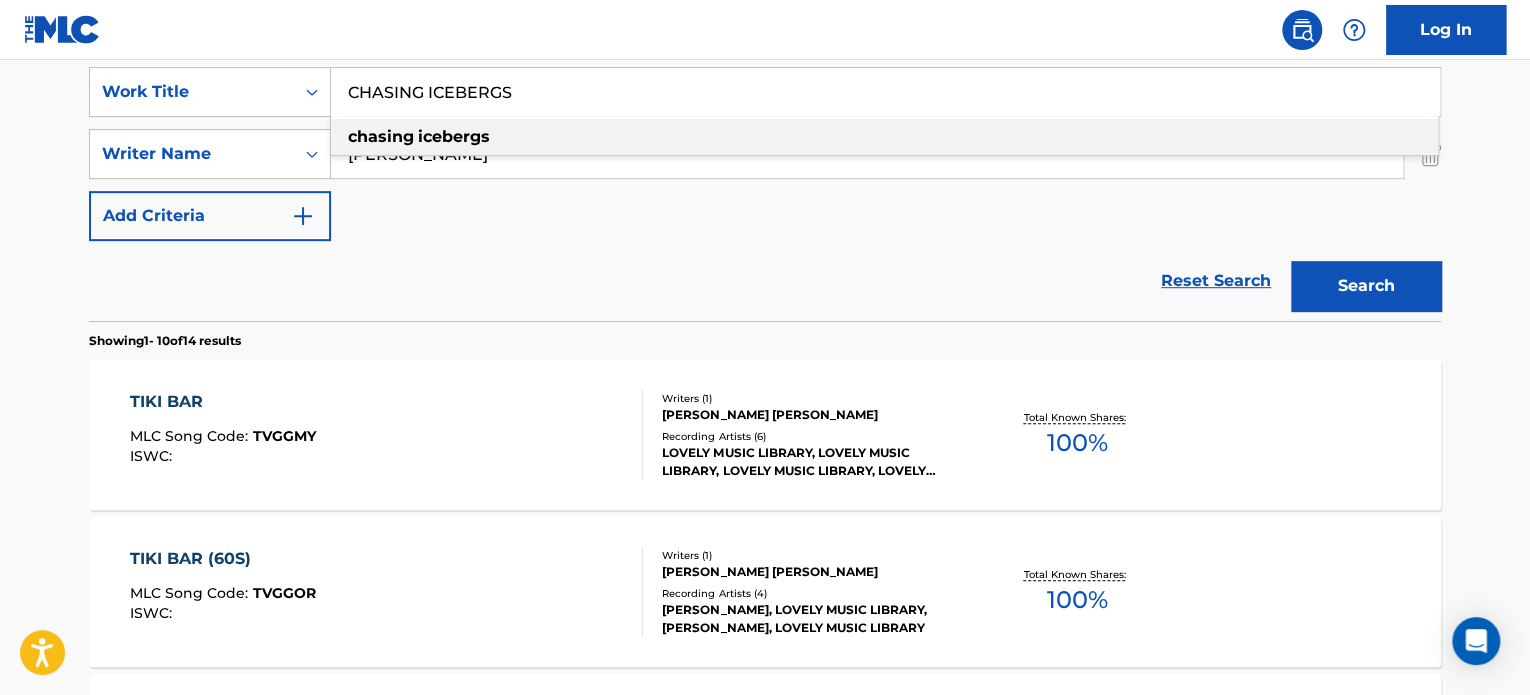 type on "CHASING ICEBERGS" 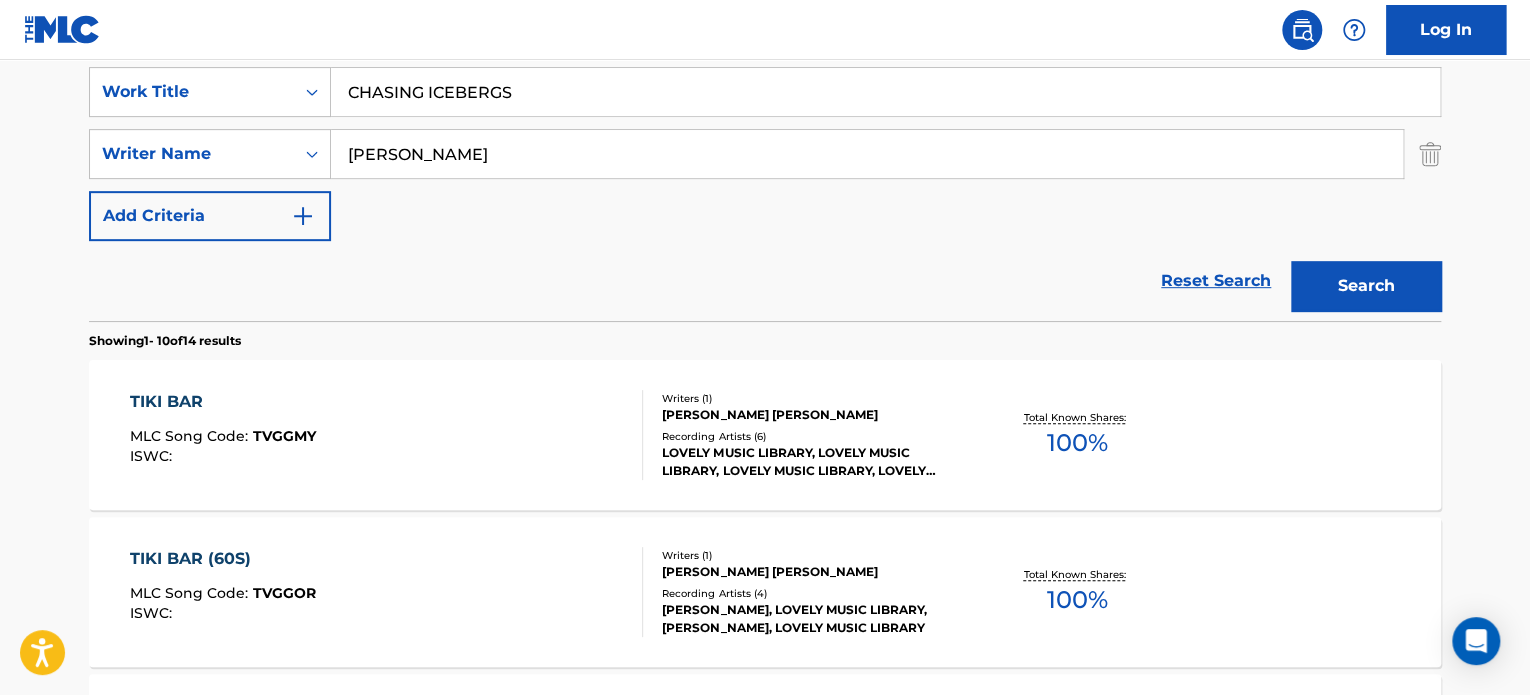 click on "[PERSON_NAME]" at bounding box center (867, 154) 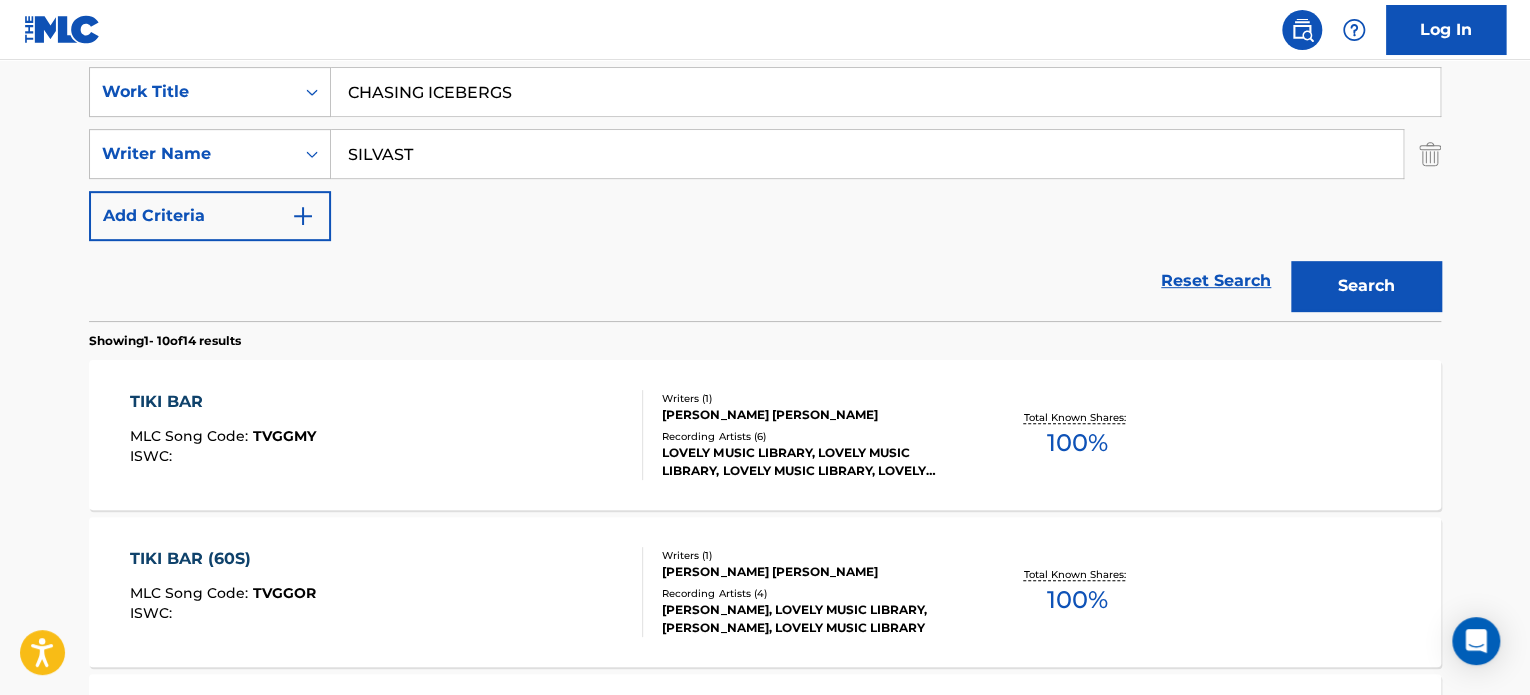 click on "SILVAST" at bounding box center (867, 154) 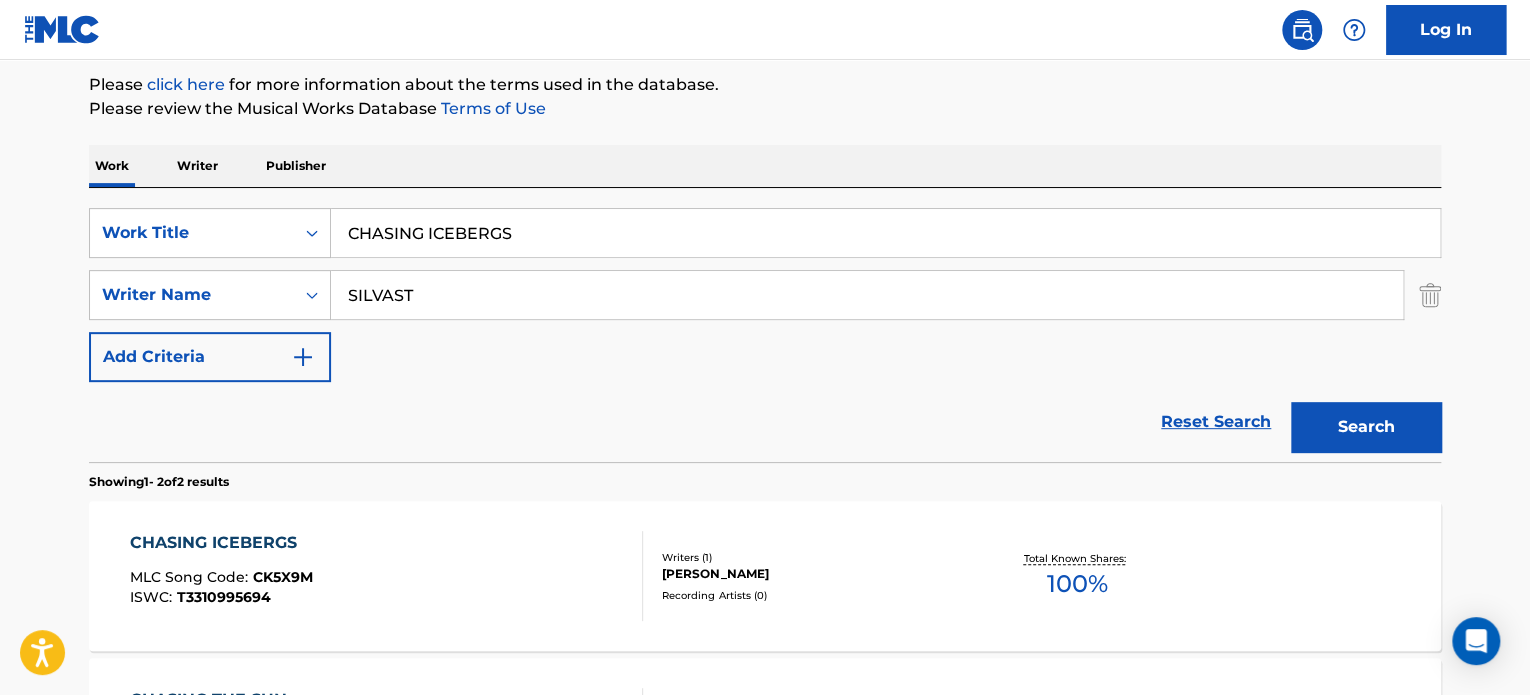 scroll, scrollTop: 378, scrollLeft: 0, axis: vertical 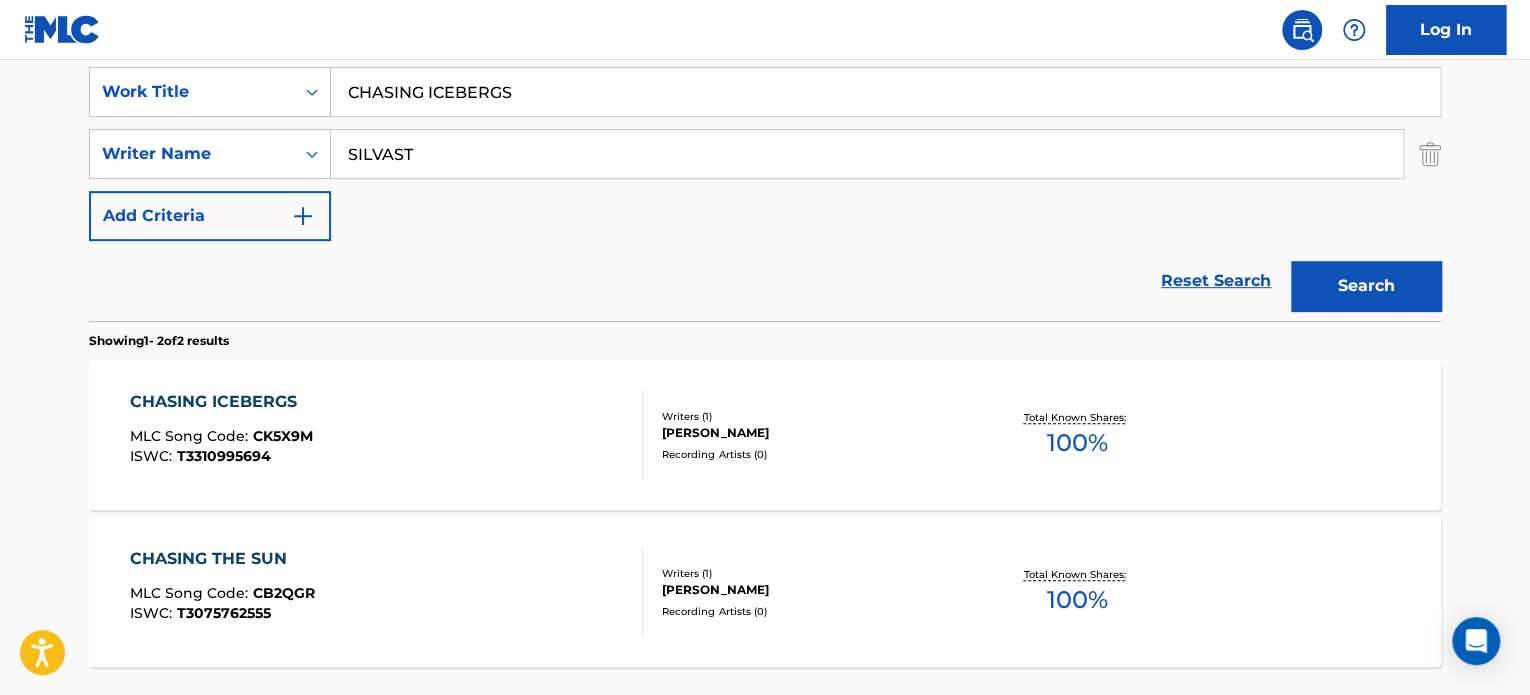 click on "CHASING ICEBERGS MLC Song Code : CK5X9M ISWC : T3310995694" at bounding box center (387, 435) 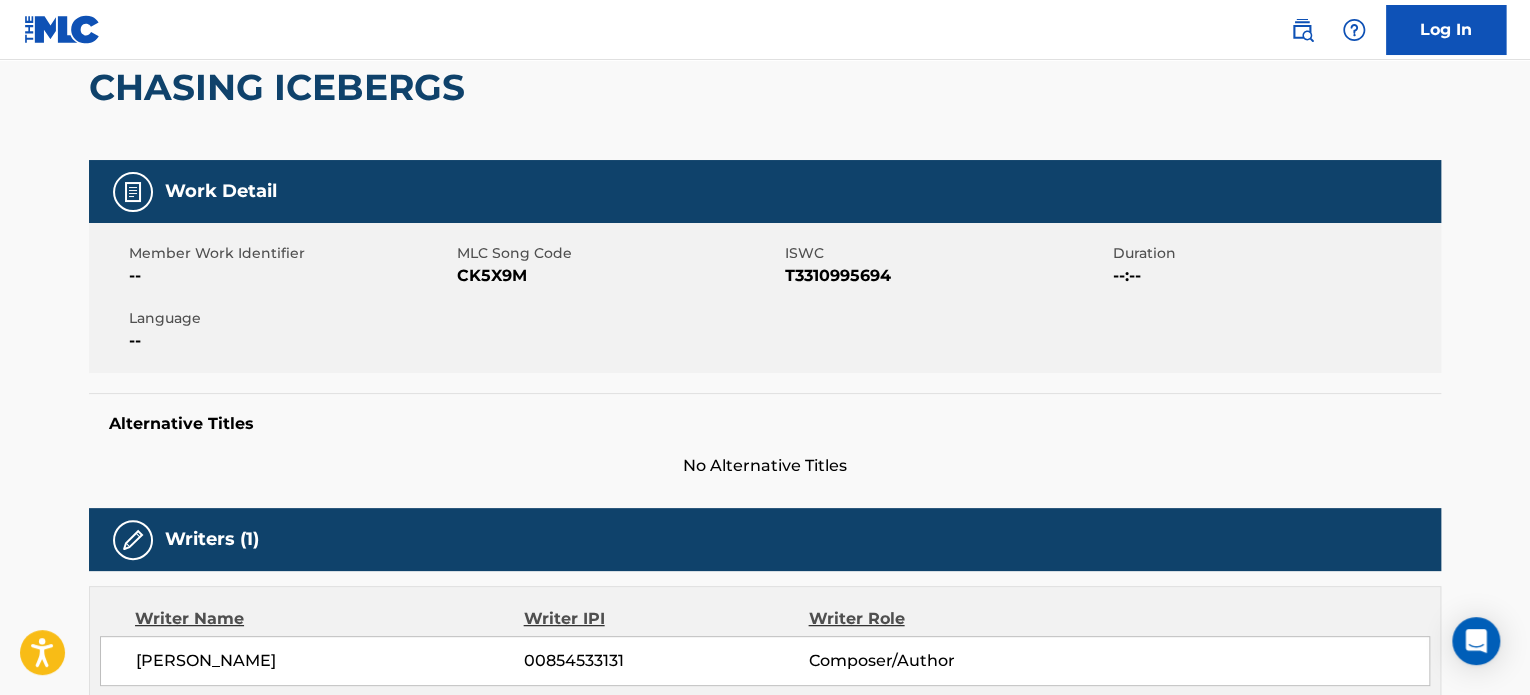 scroll, scrollTop: 0, scrollLeft: 0, axis: both 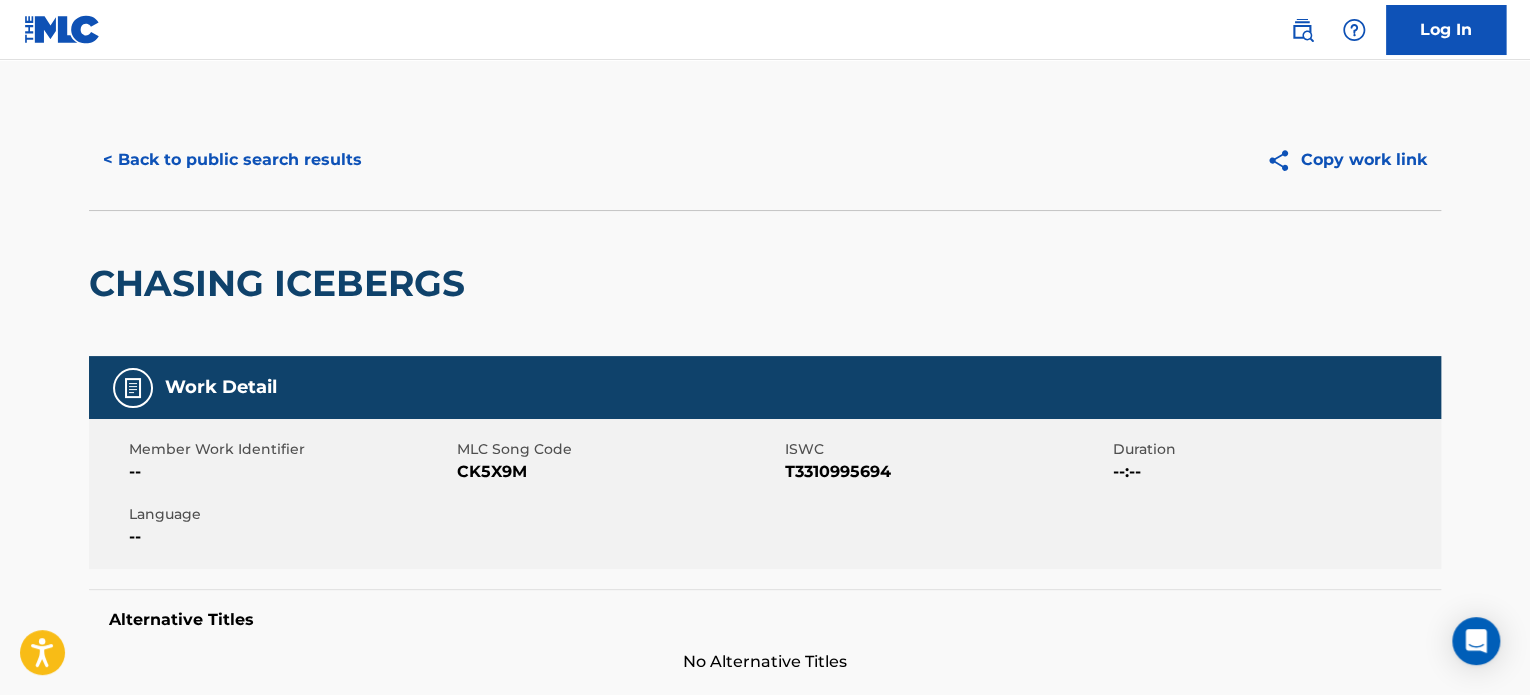 click on "< Back to public search results" at bounding box center [232, 160] 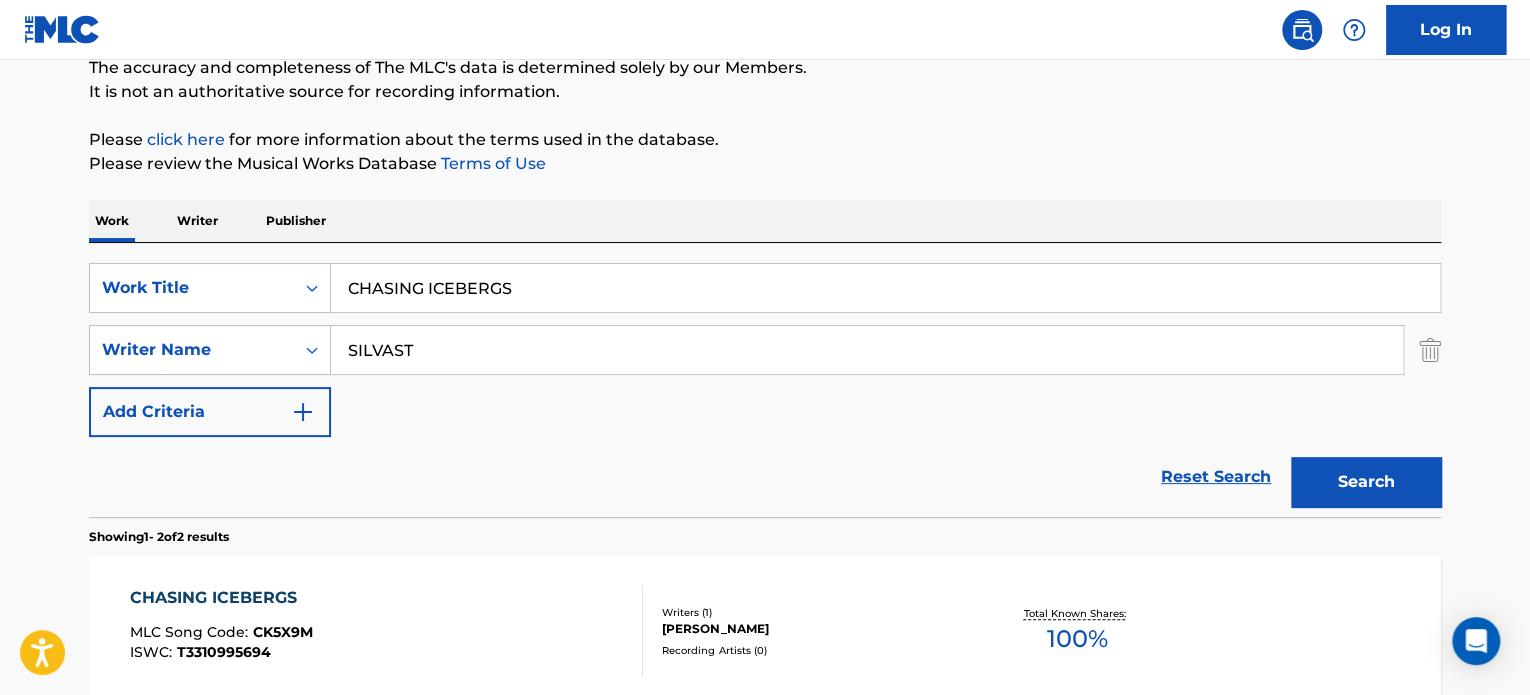 scroll, scrollTop: 178, scrollLeft: 0, axis: vertical 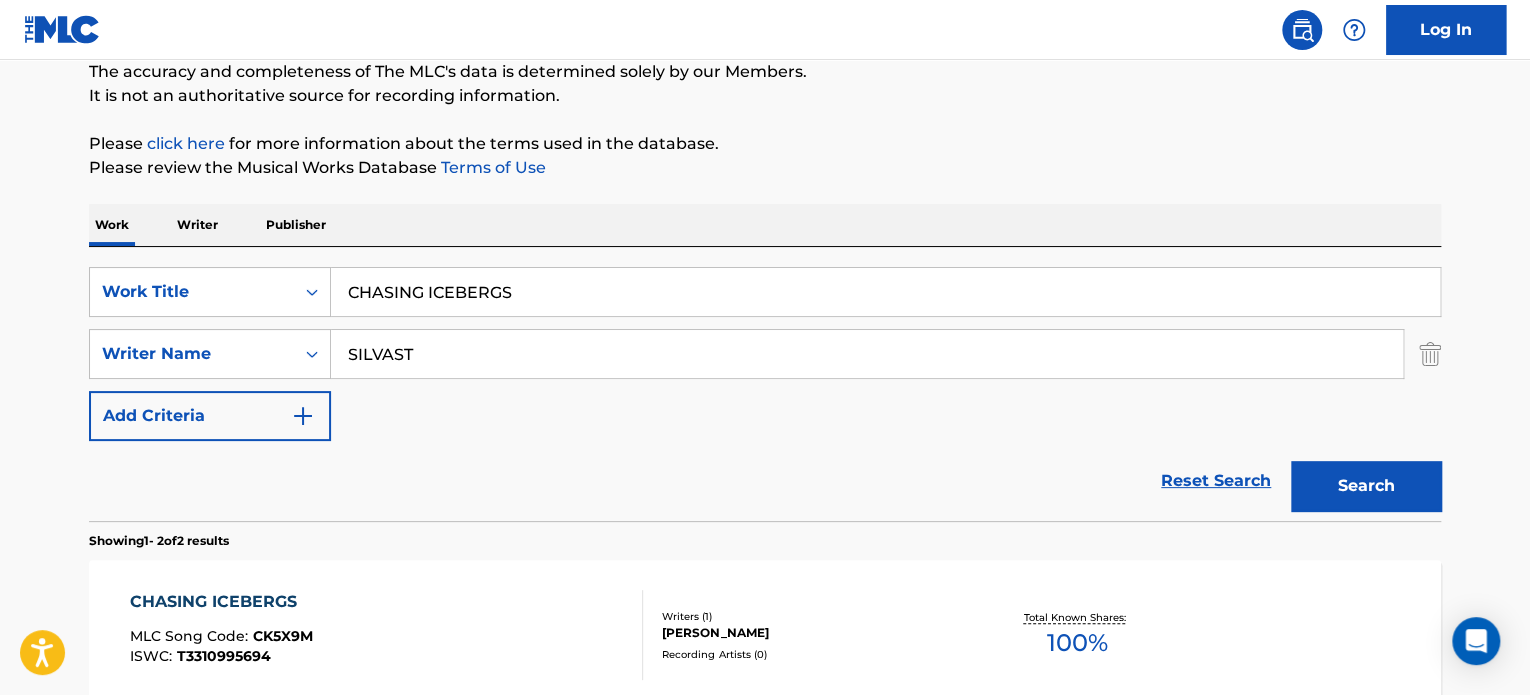 click on "CHASING ICEBERGS" at bounding box center (885, 292) 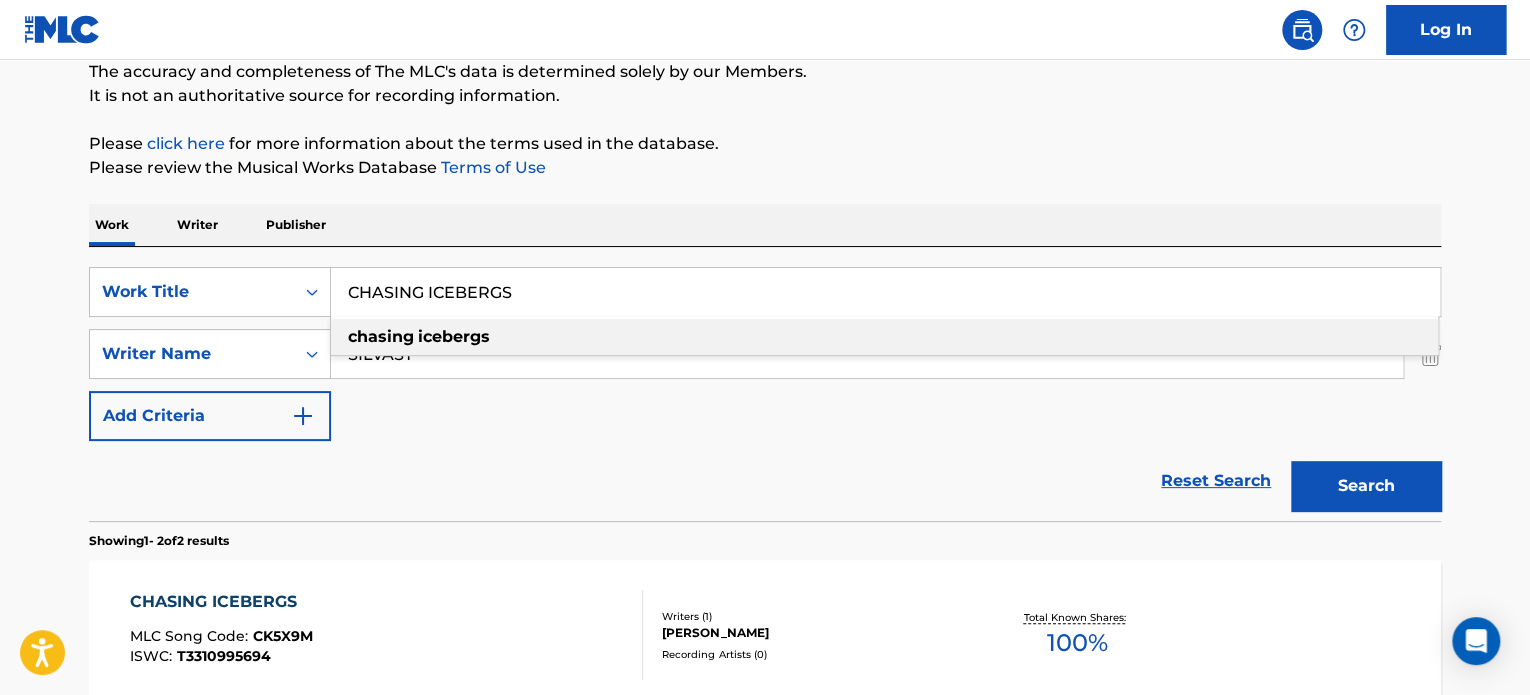 paste on "REACH THE PEAK" 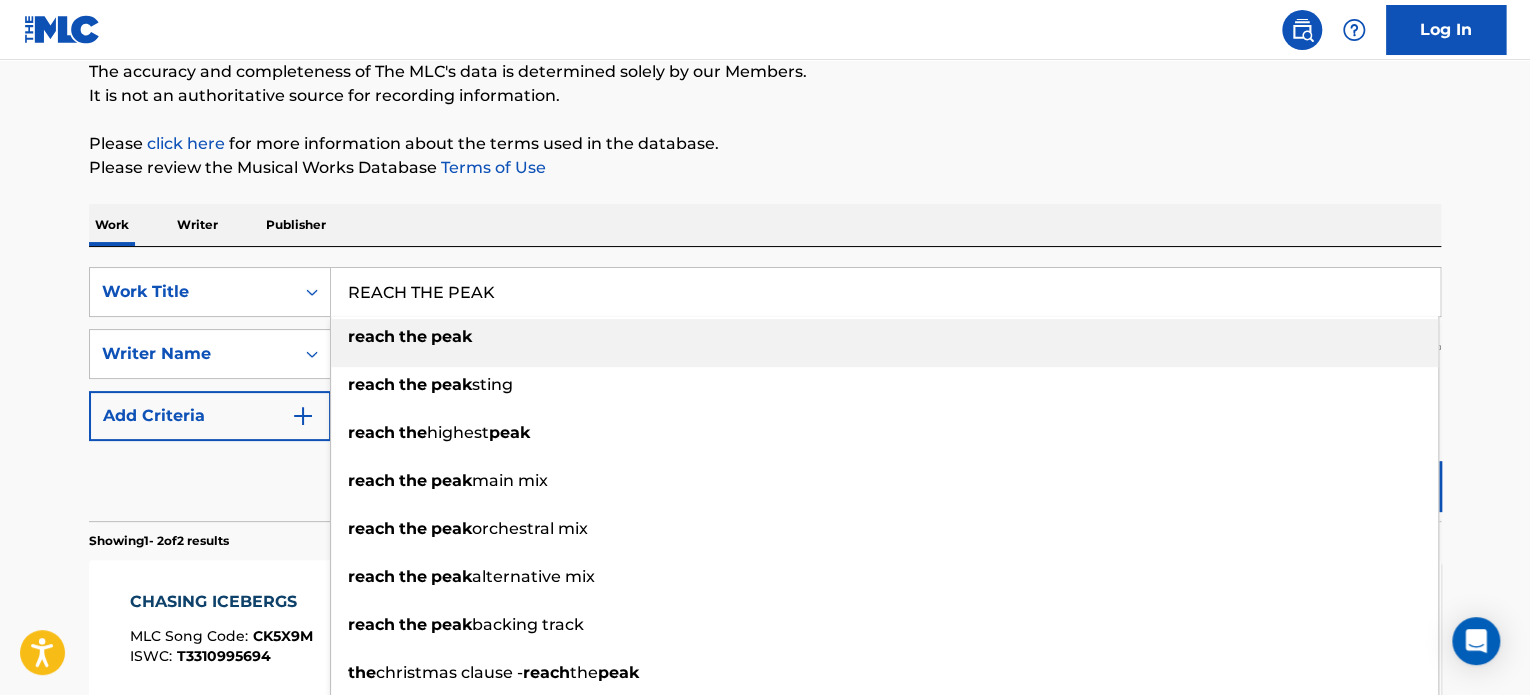 type on "REACH THE PEAK" 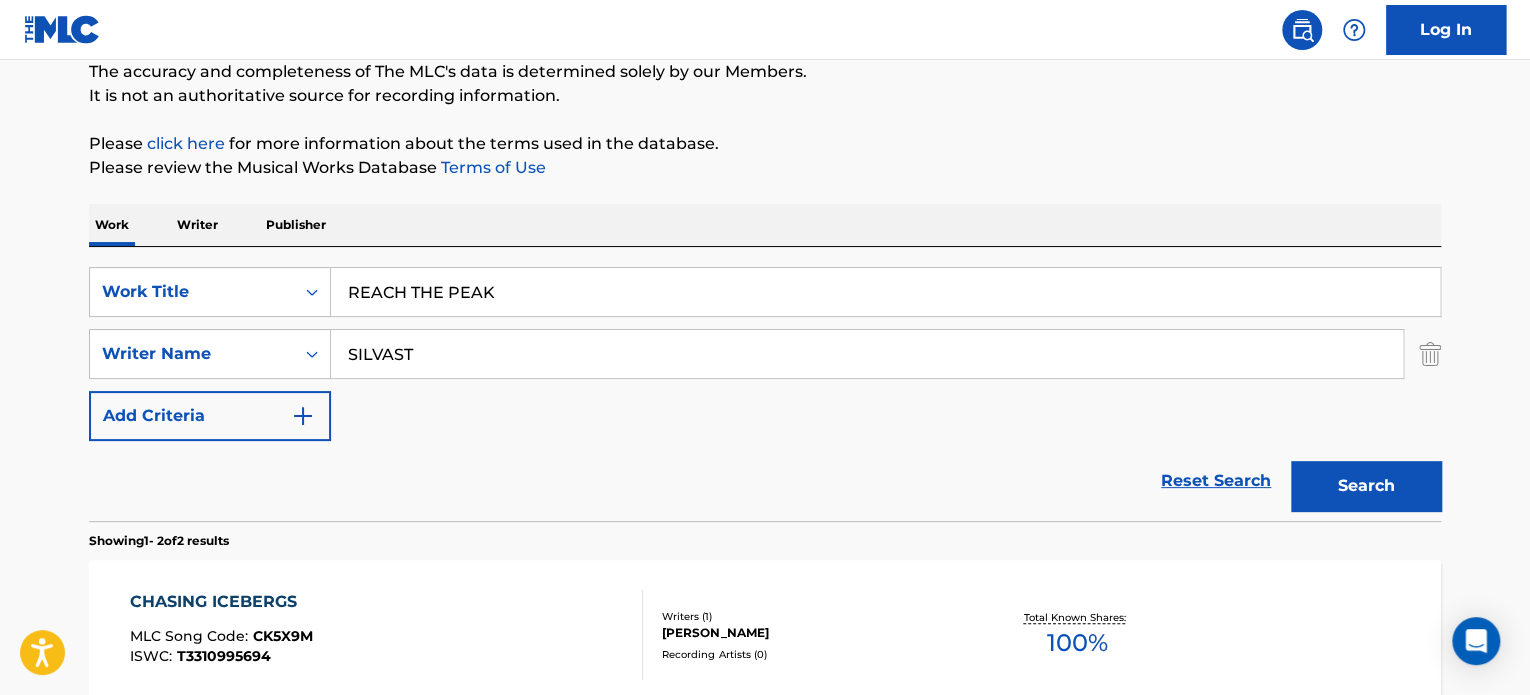 click on "SILVAST" at bounding box center [867, 354] 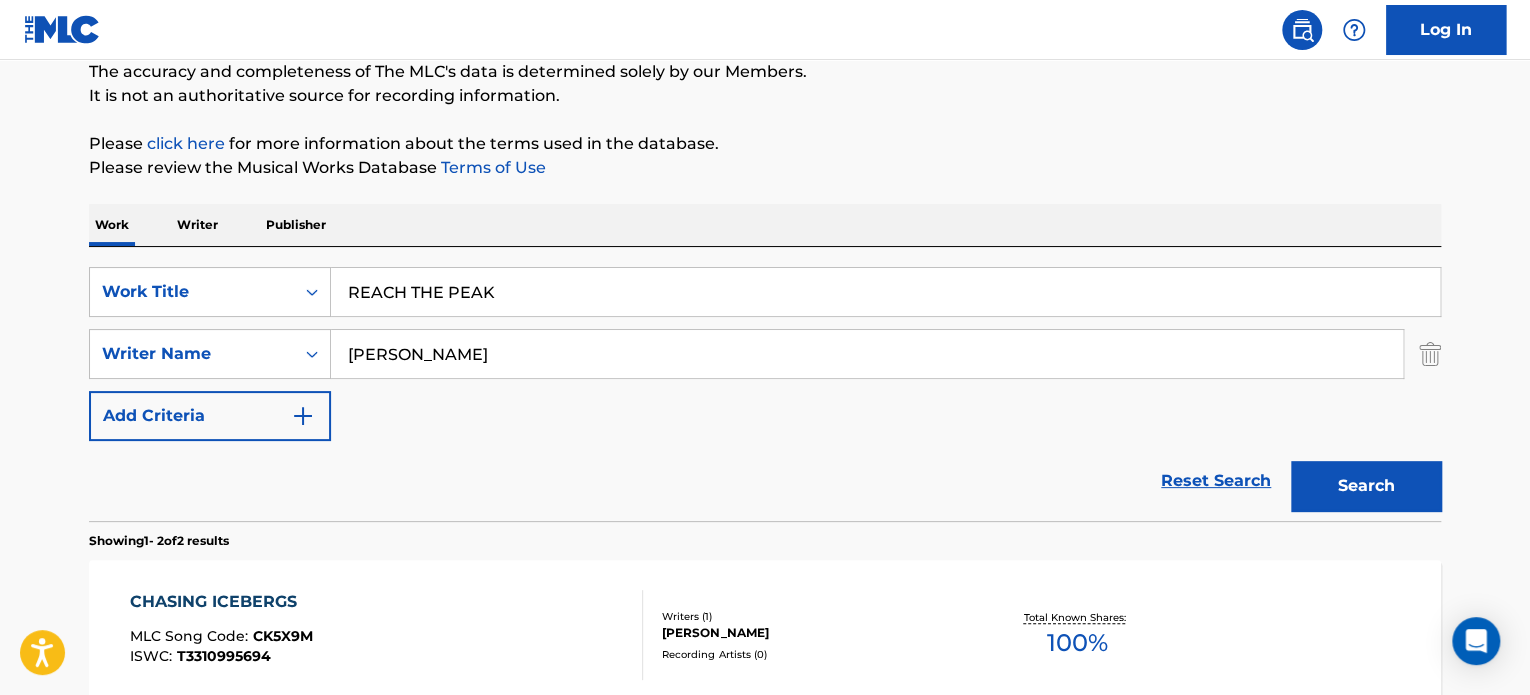 click on "[PERSON_NAME]" at bounding box center [867, 354] 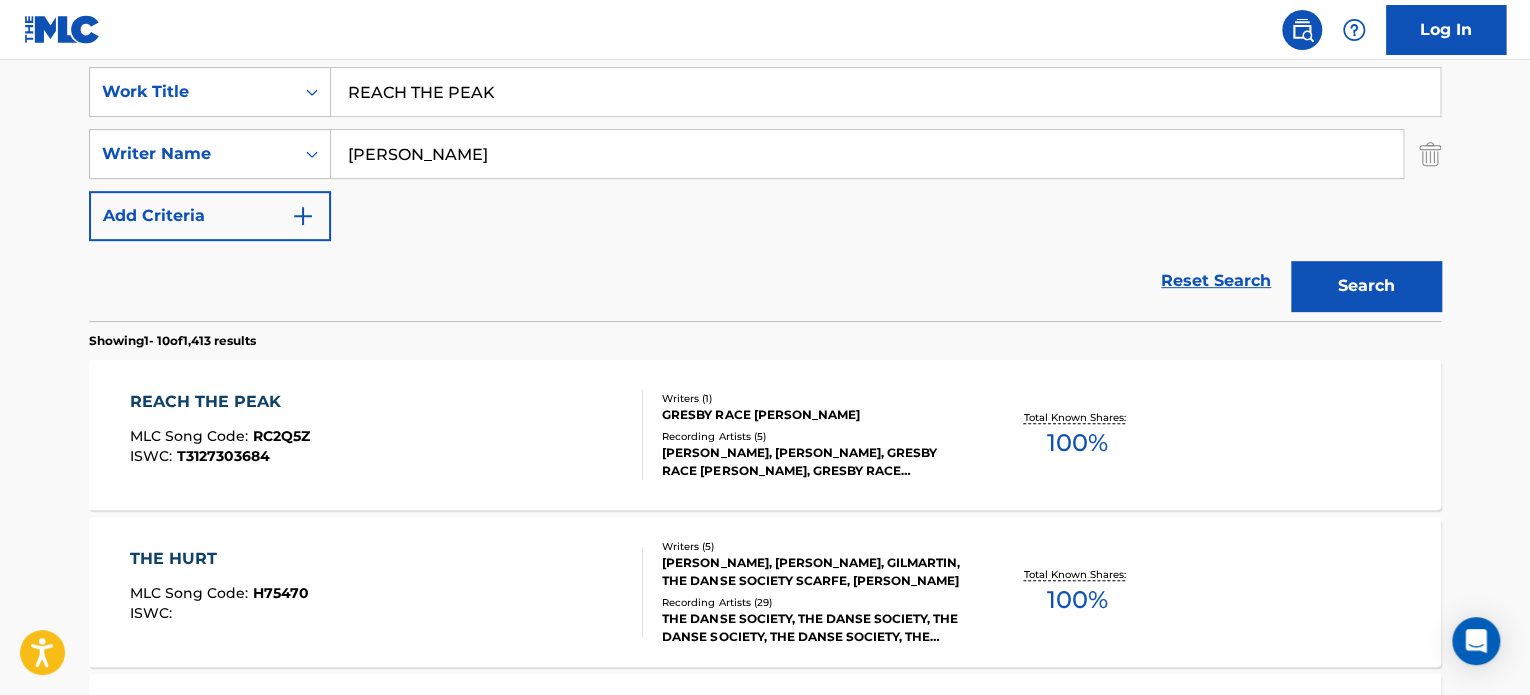 click on "REACH THE PEAK MLC Song Code : RC2Q5Z ISWC : T3127303684" at bounding box center (387, 435) 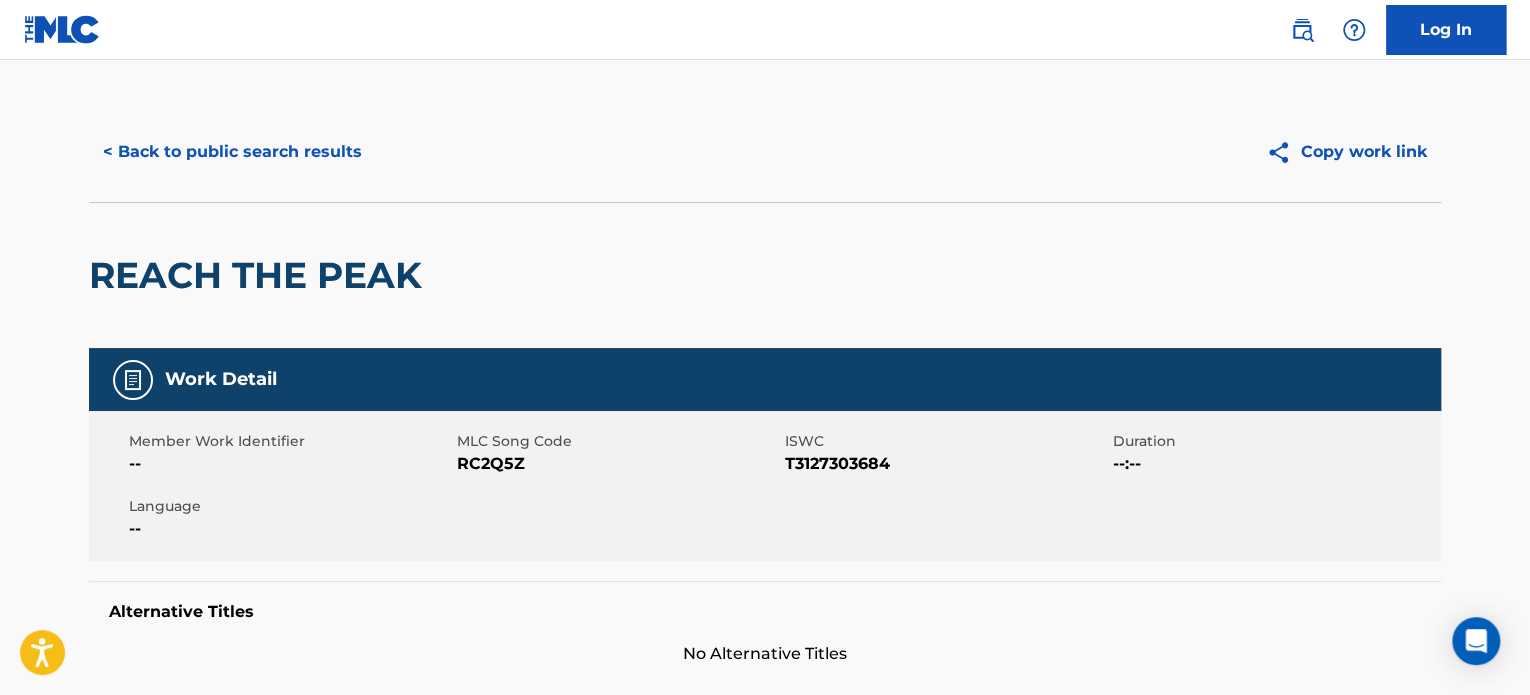 scroll, scrollTop: 0, scrollLeft: 0, axis: both 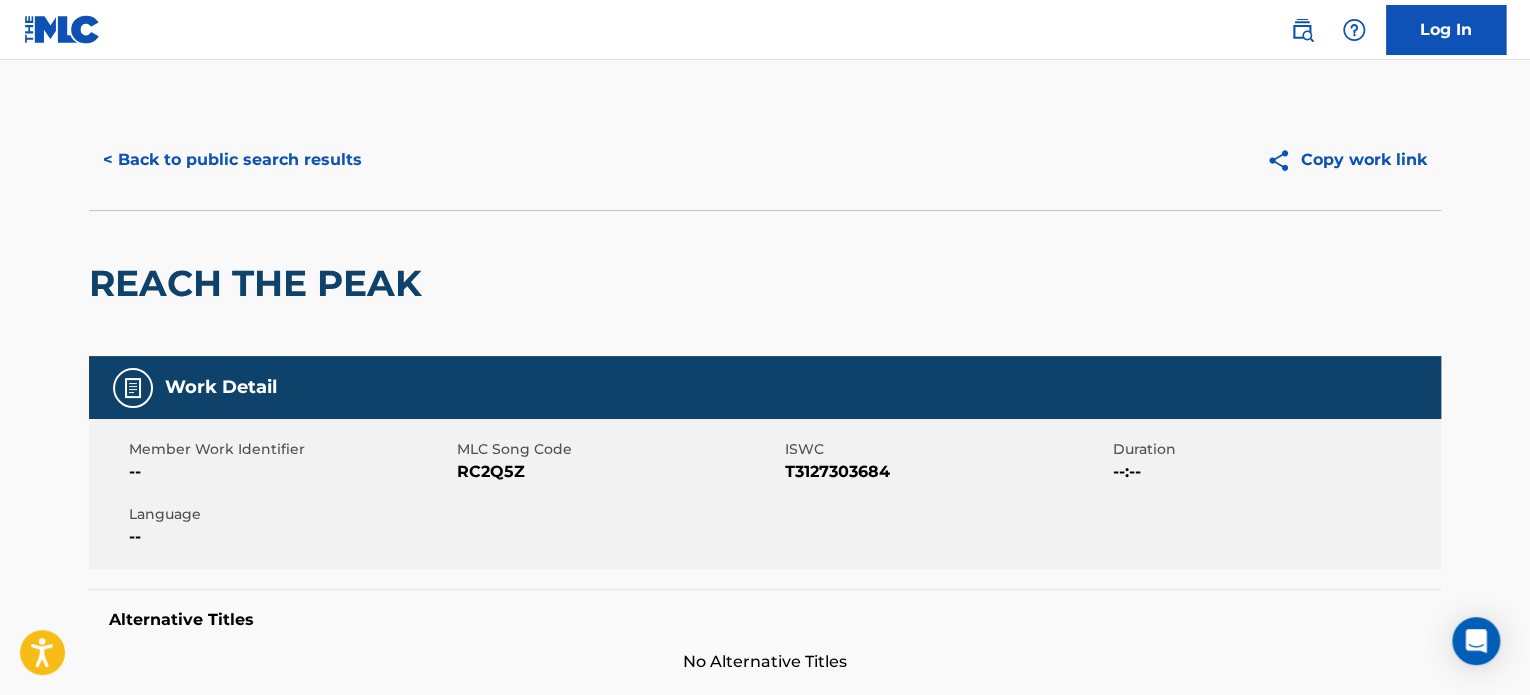 click on "< Back to public search results" at bounding box center [232, 160] 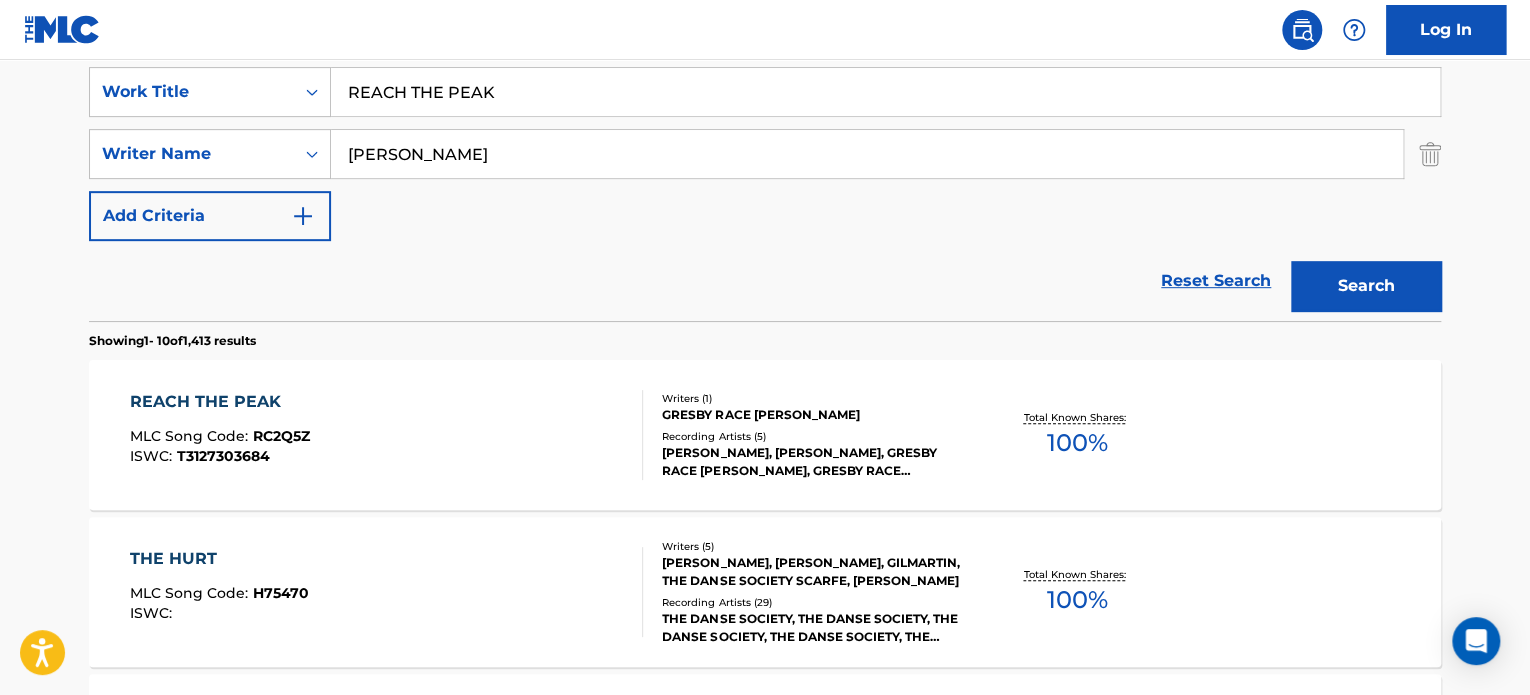 scroll, scrollTop: 278, scrollLeft: 0, axis: vertical 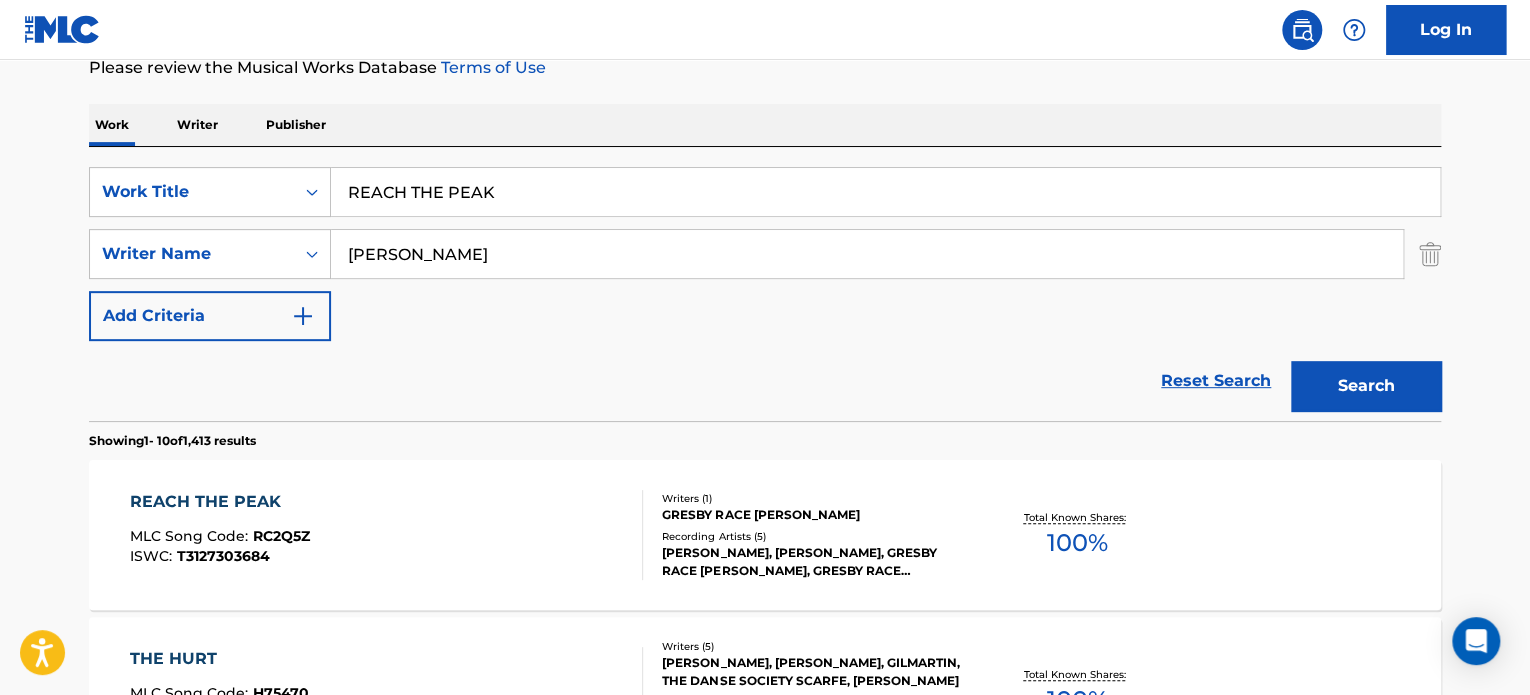 click on "REACH THE PEAK" at bounding box center [885, 192] 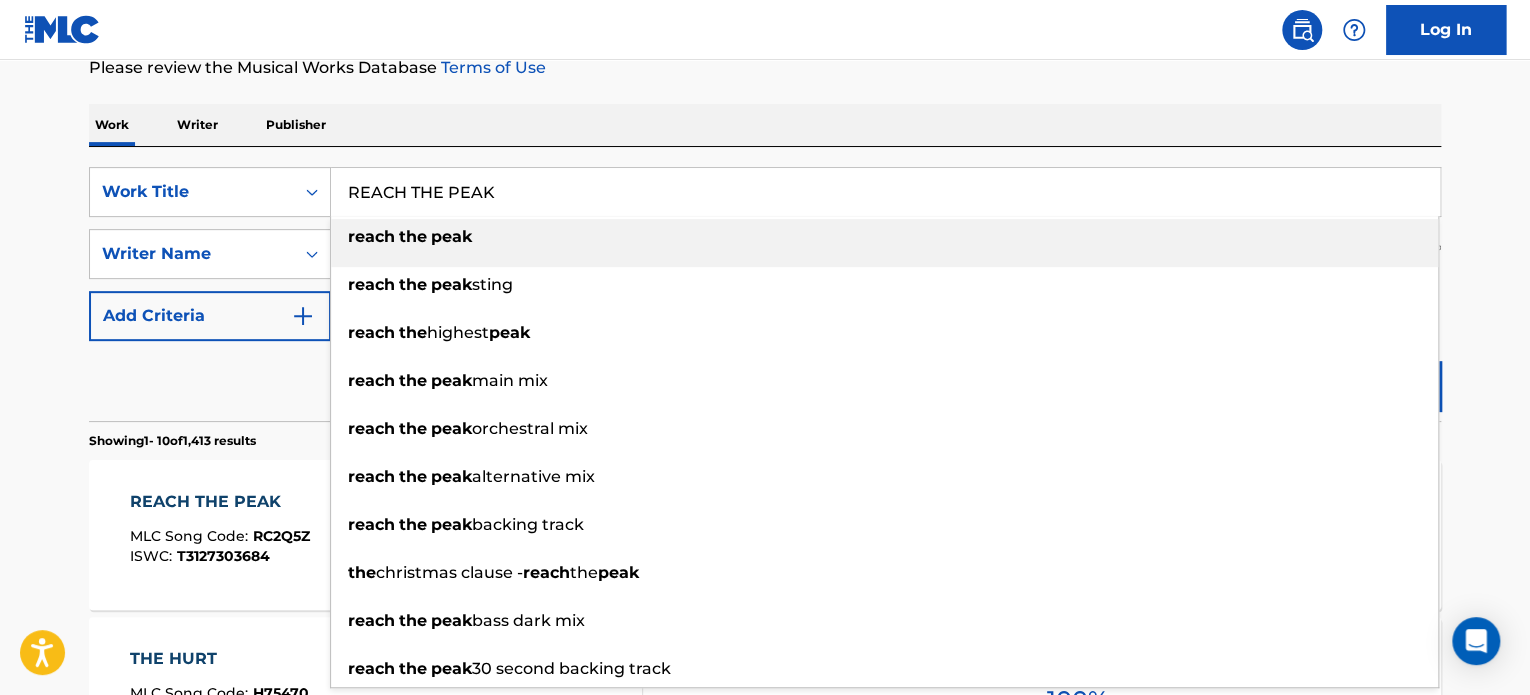 paste on "The Brotherhood" 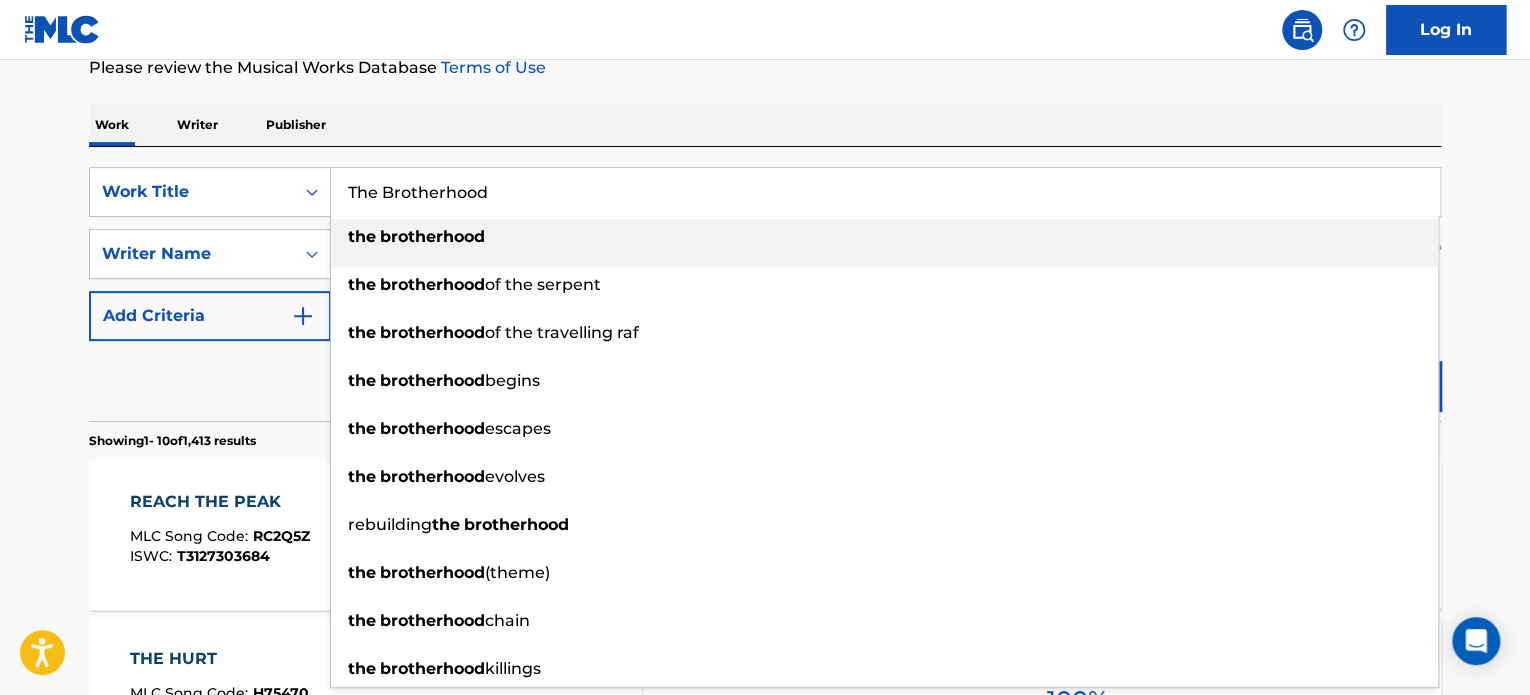 type on "The Brotherhood" 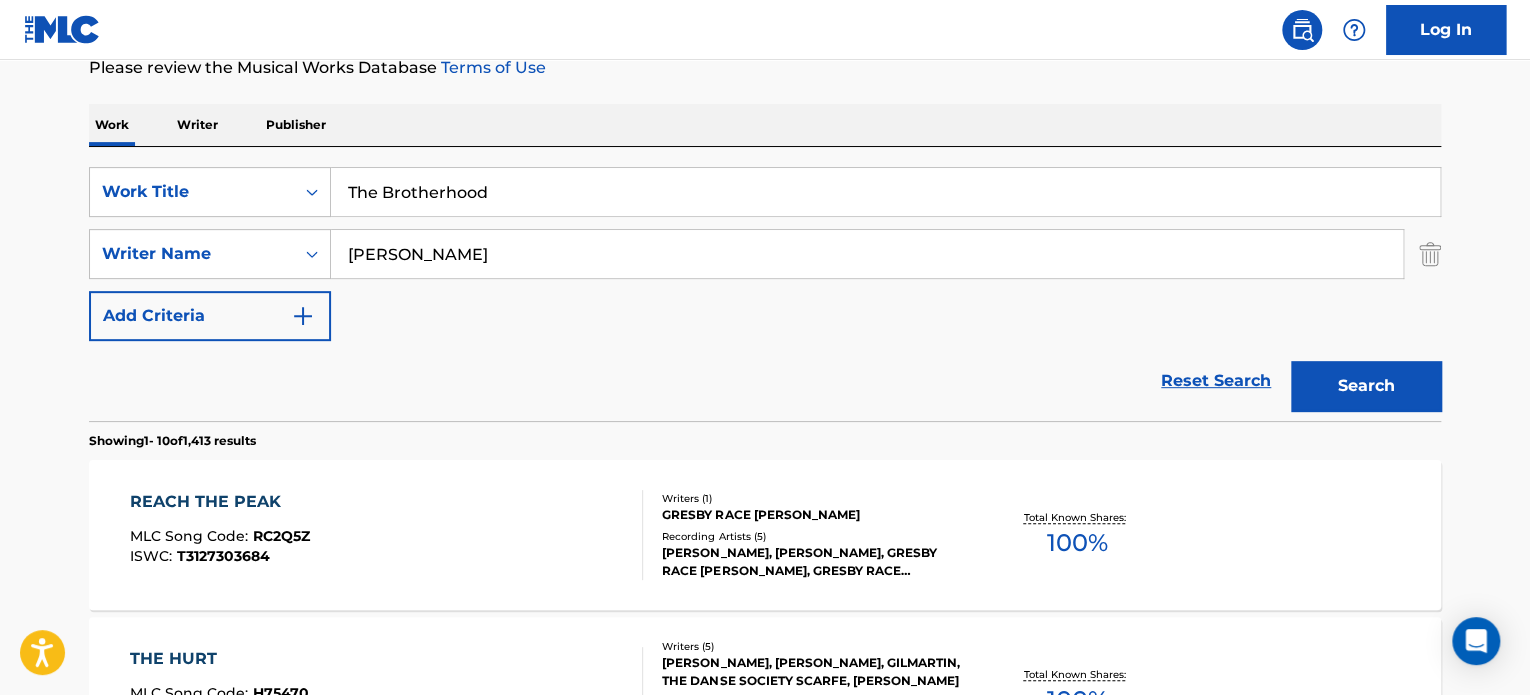 click on "[PERSON_NAME]" at bounding box center [867, 254] 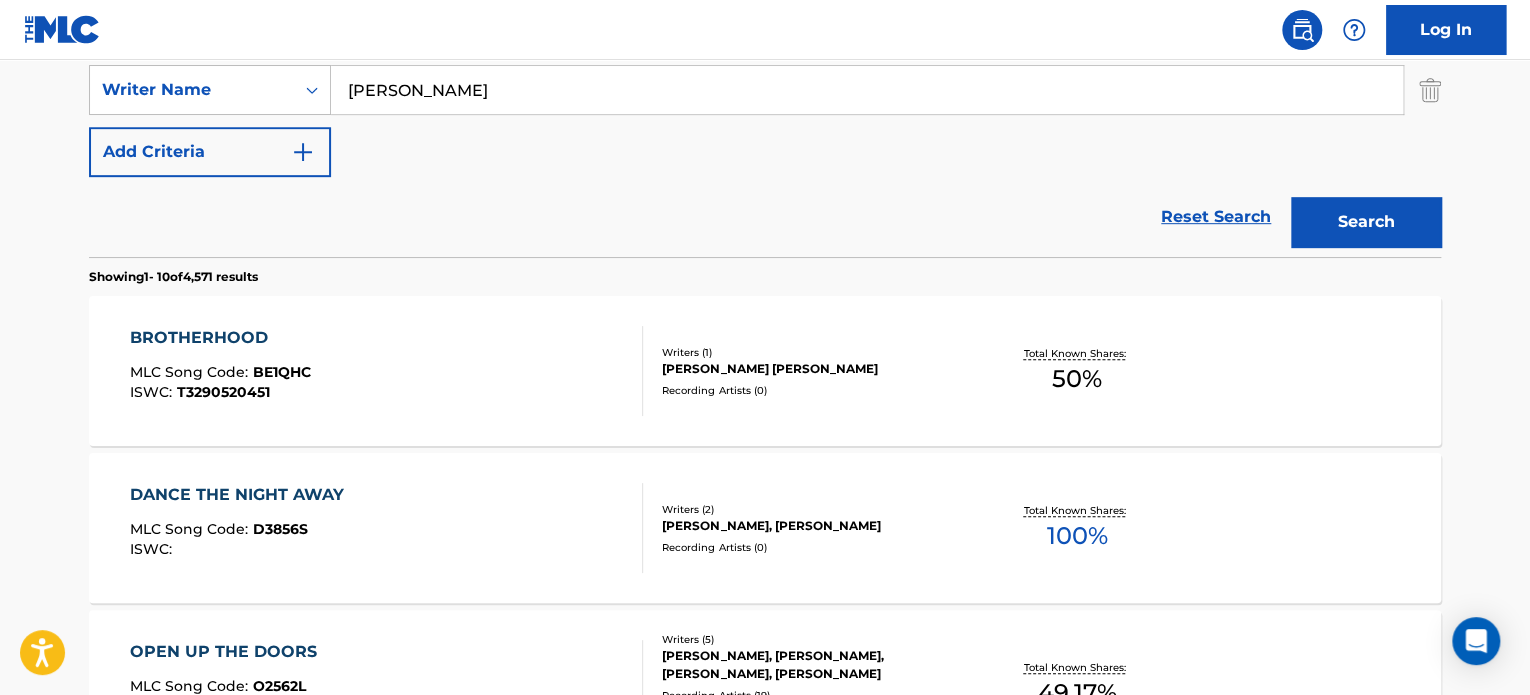scroll, scrollTop: 278, scrollLeft: 0, axis: vertical 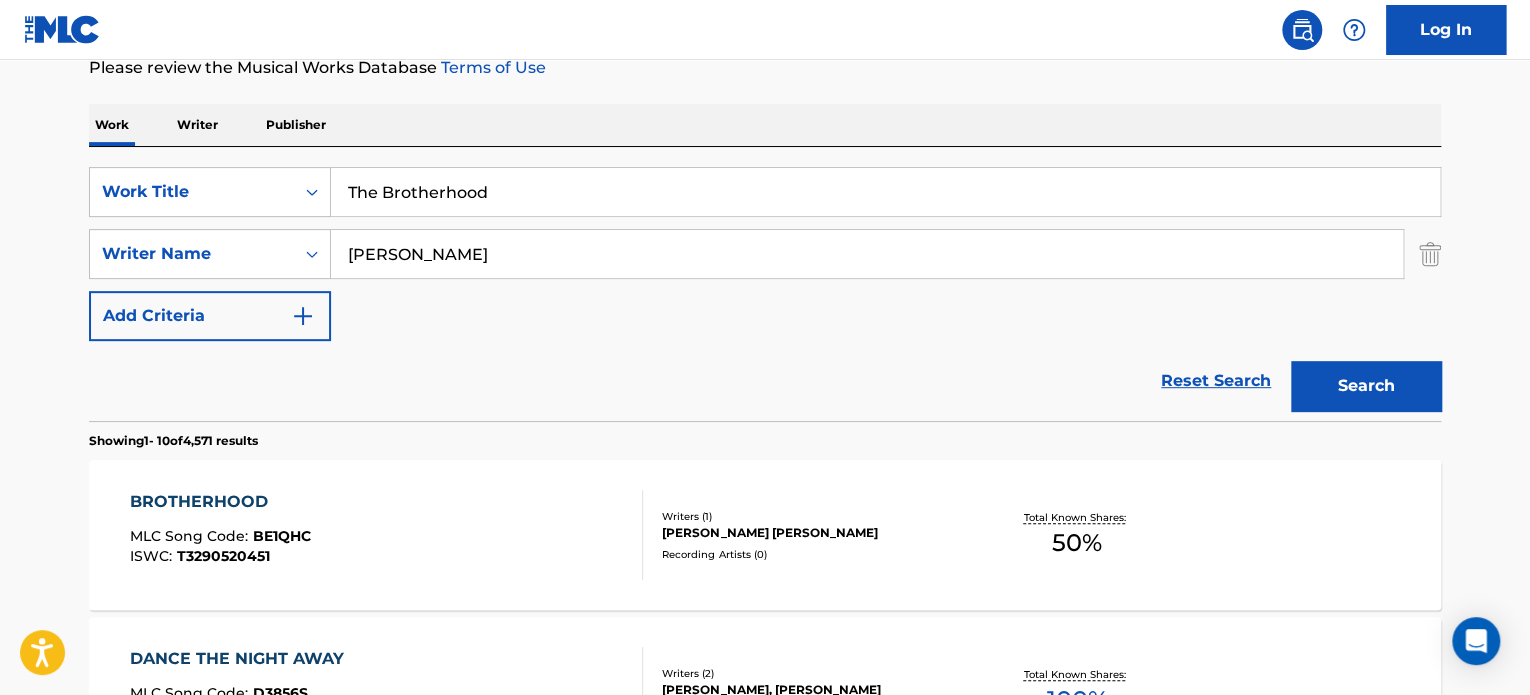 click on "The Brotherhood" at bounding box center [885, 192] 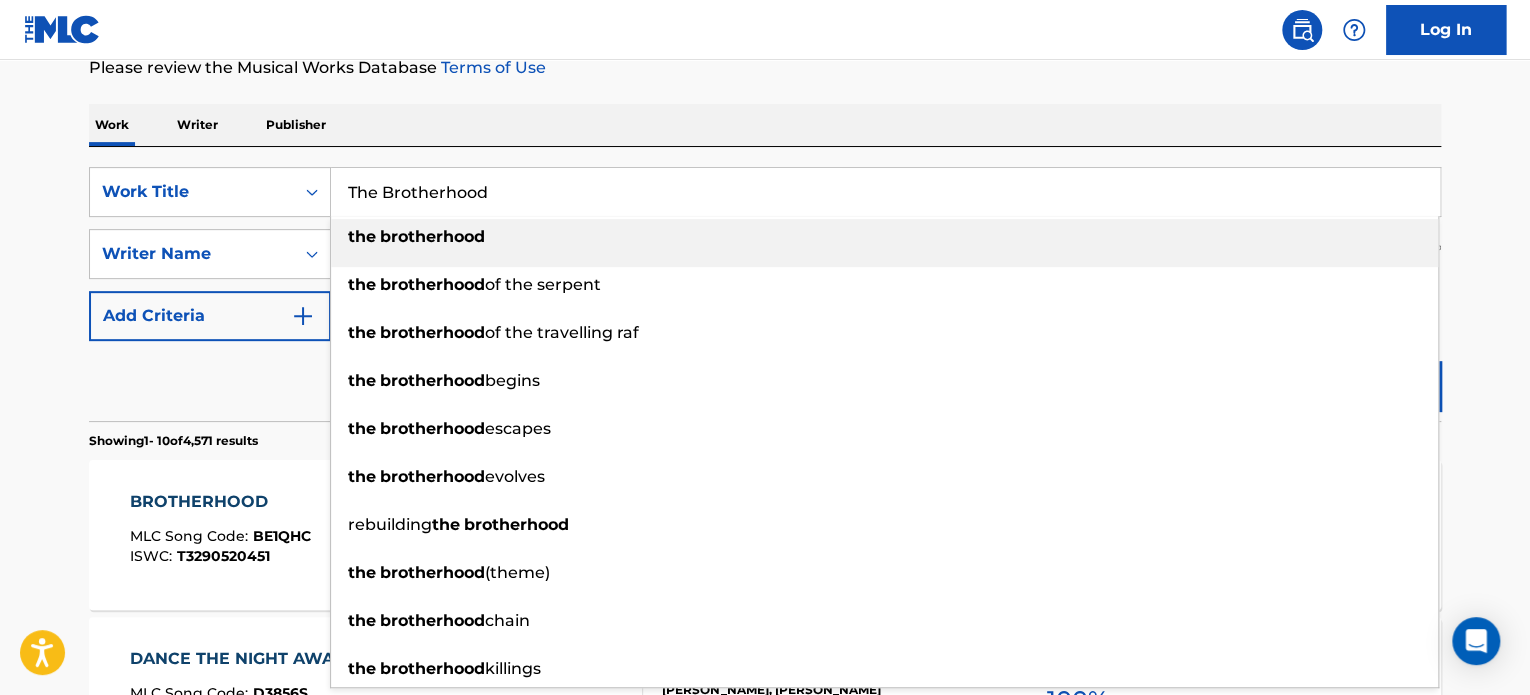 paste on "Rising" 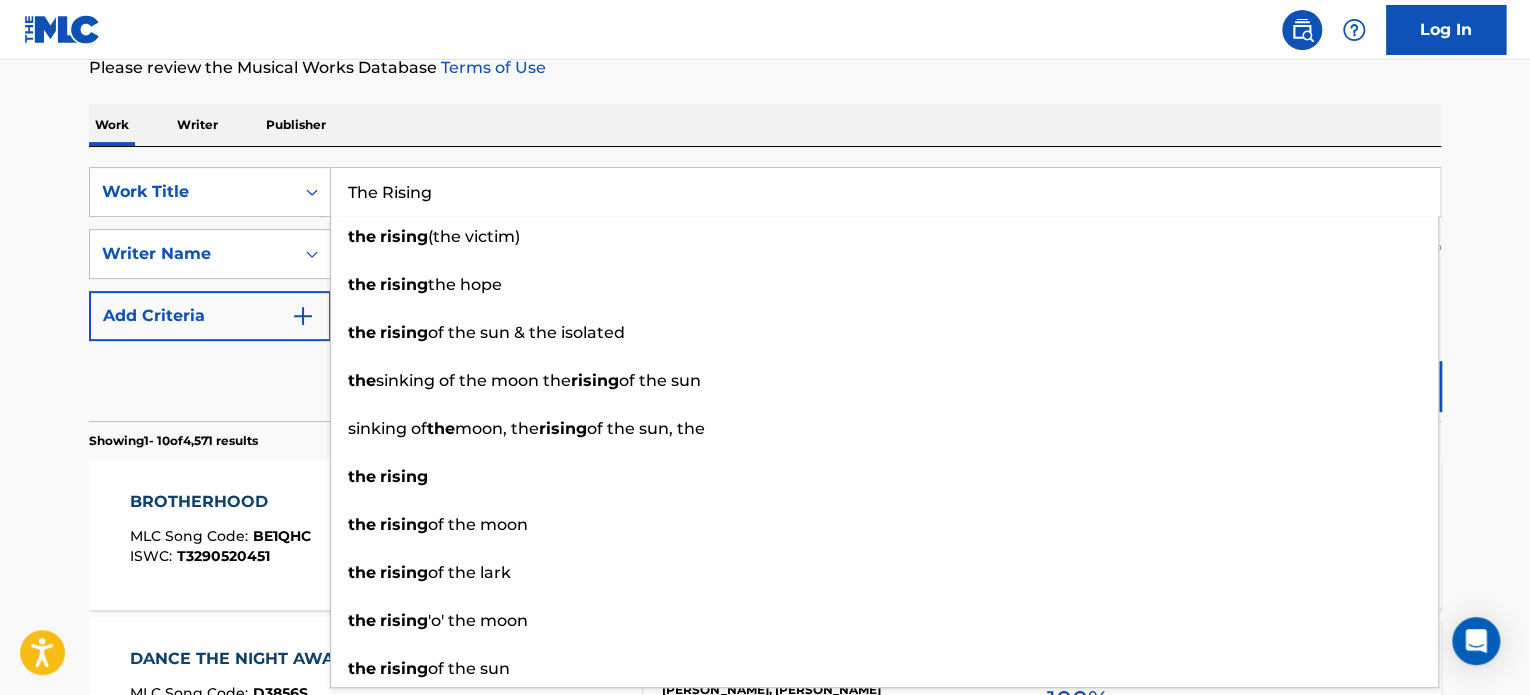 type on "The Rising" 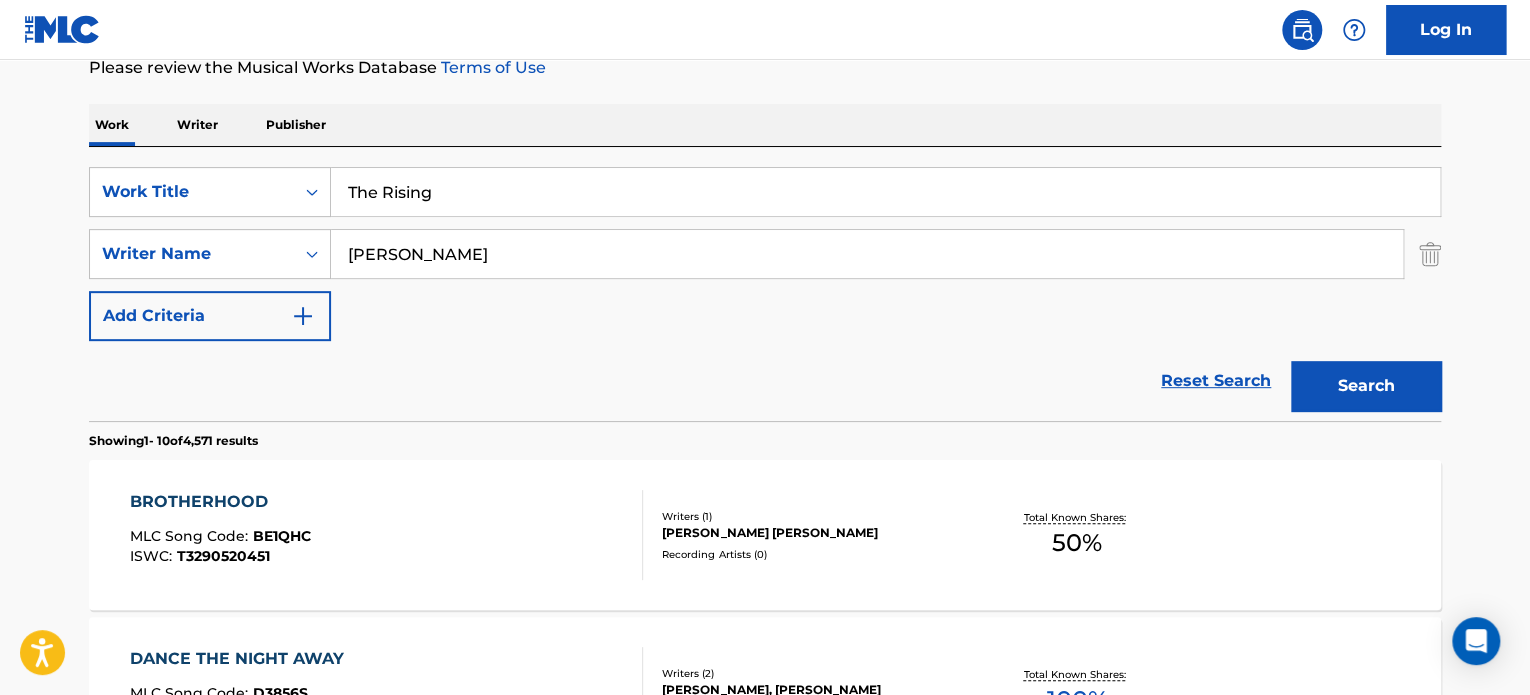 click on "[PERSON_NAME]" at bounding box center [867, 254] 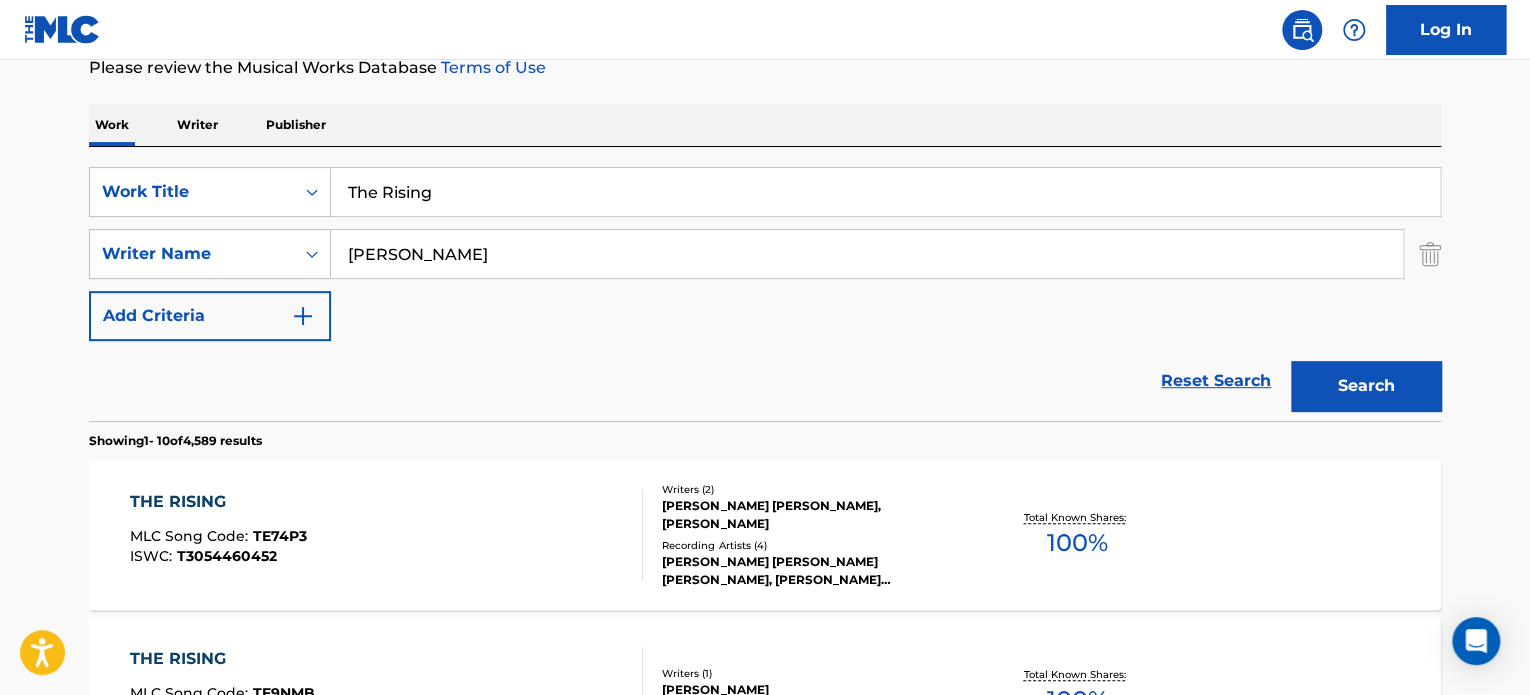 scroll, scrollTop: 478, scrollLeft: 0, axis: vertical 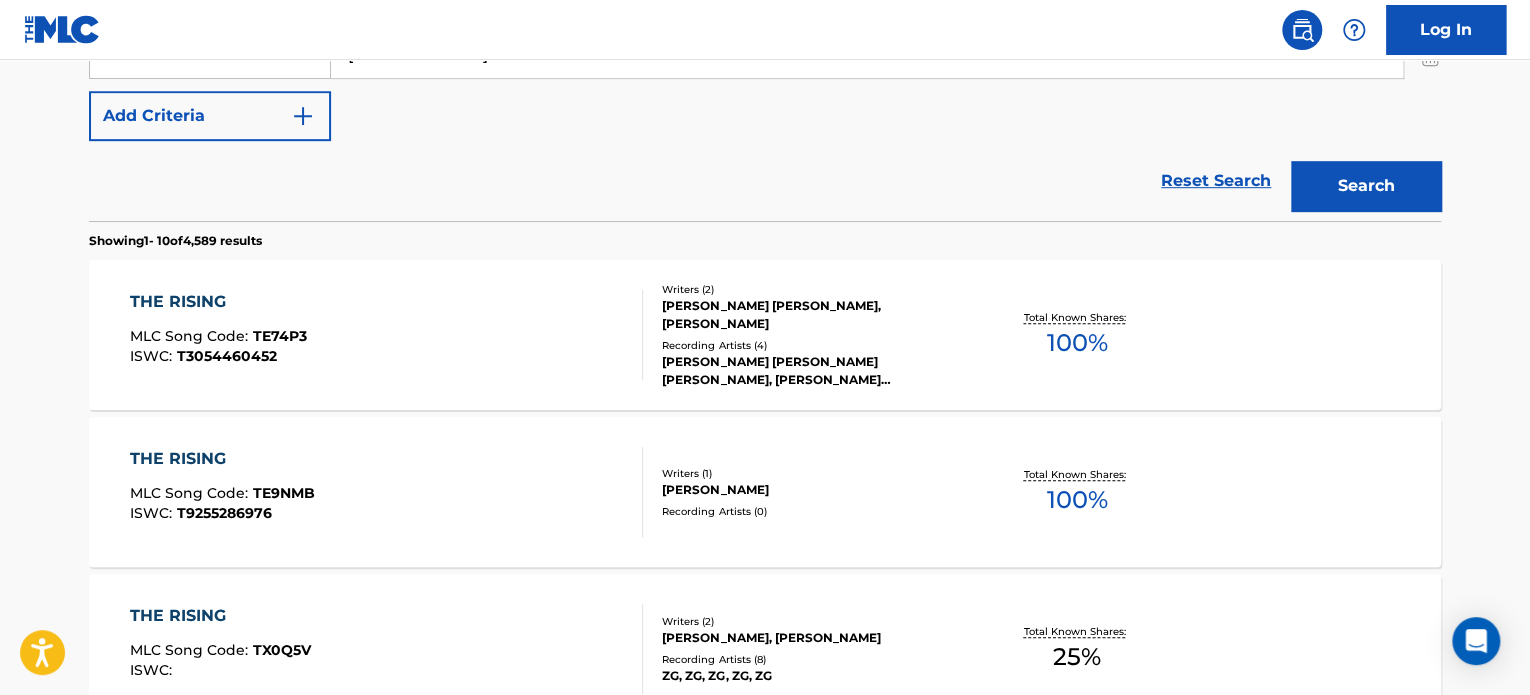 click on "THE RISING MLC Song Code : TE9NMB ISWC : T9255286976" at bounding box center (387, 492) 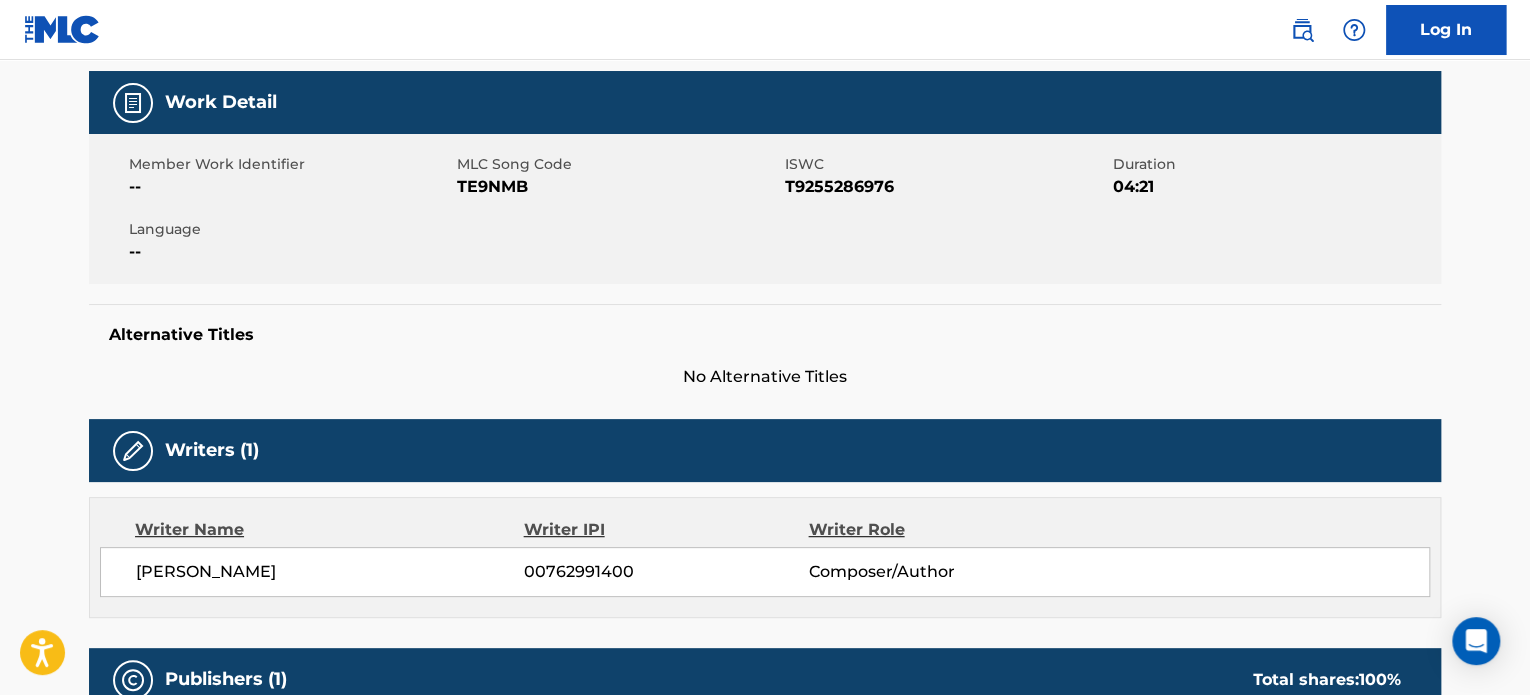 scroll, scrollTop: 0, scrollLeft: 0, axis: both 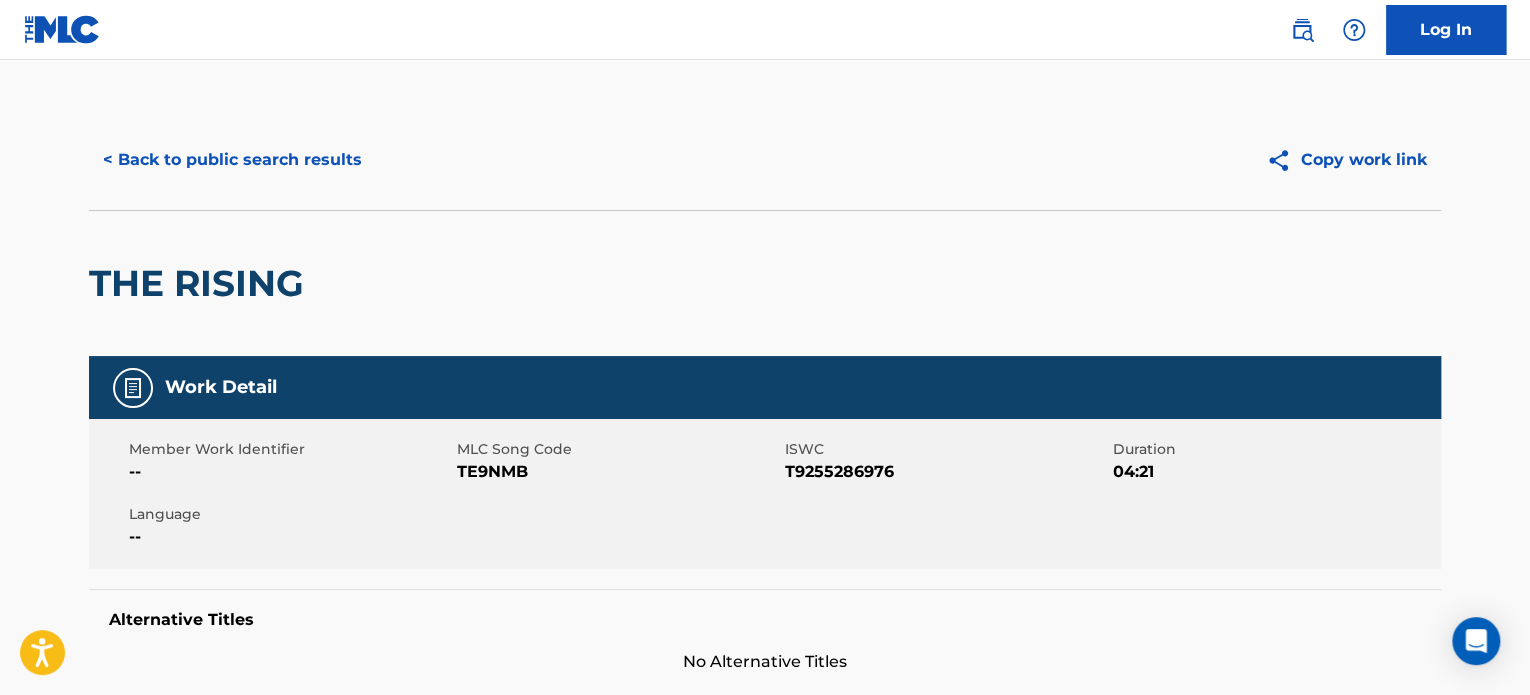 click on "< Back to public search results" at bounding box center [232, 160] 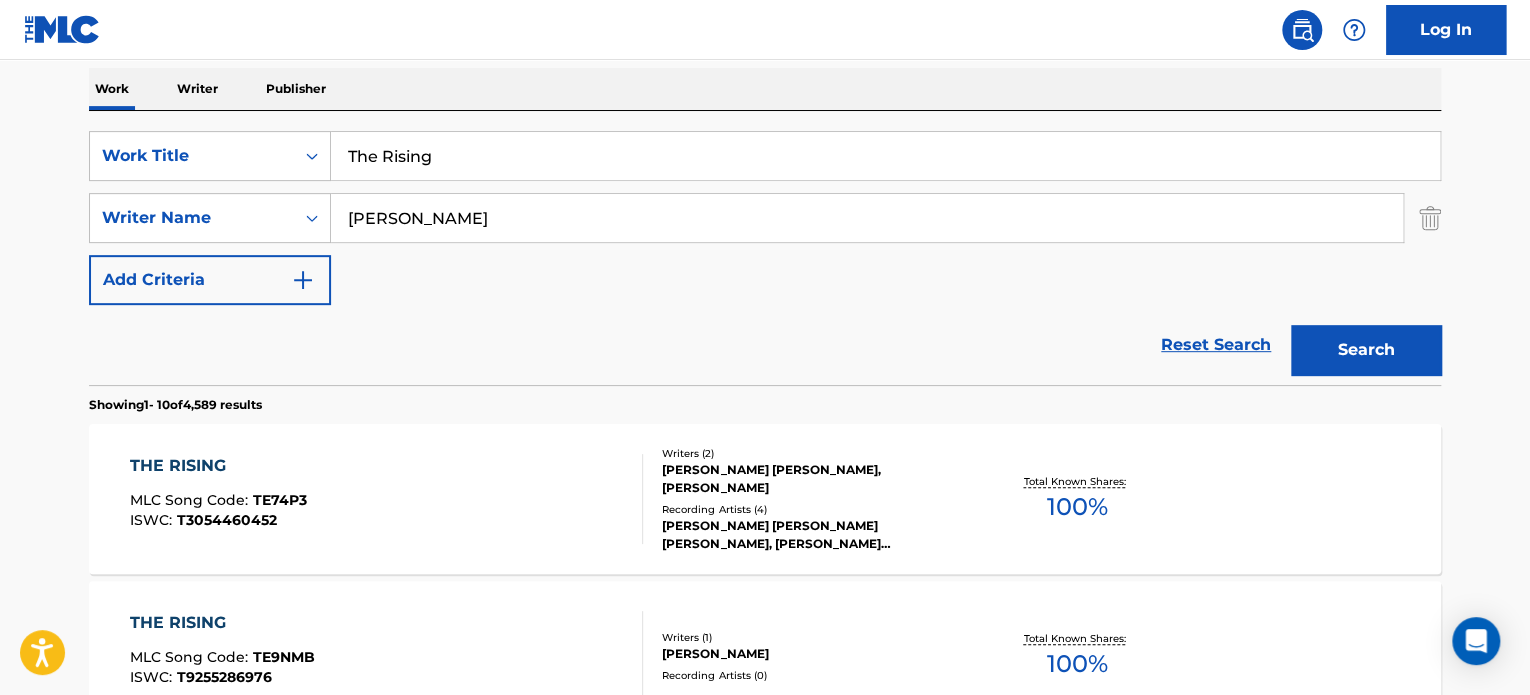 scroll, scrollTop: 292, scrollLeft: 0, axis: vertical 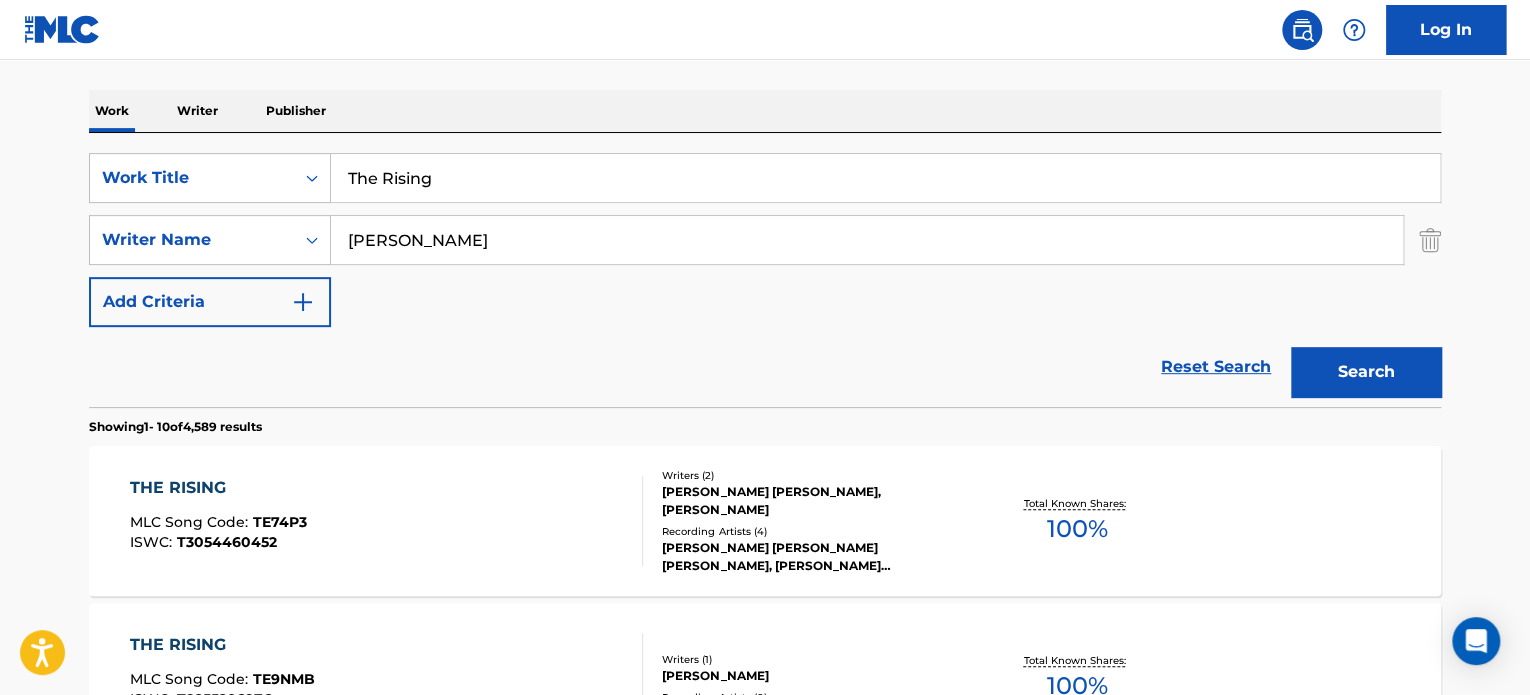 click on "The Rising" at bounding box center (885, 178) 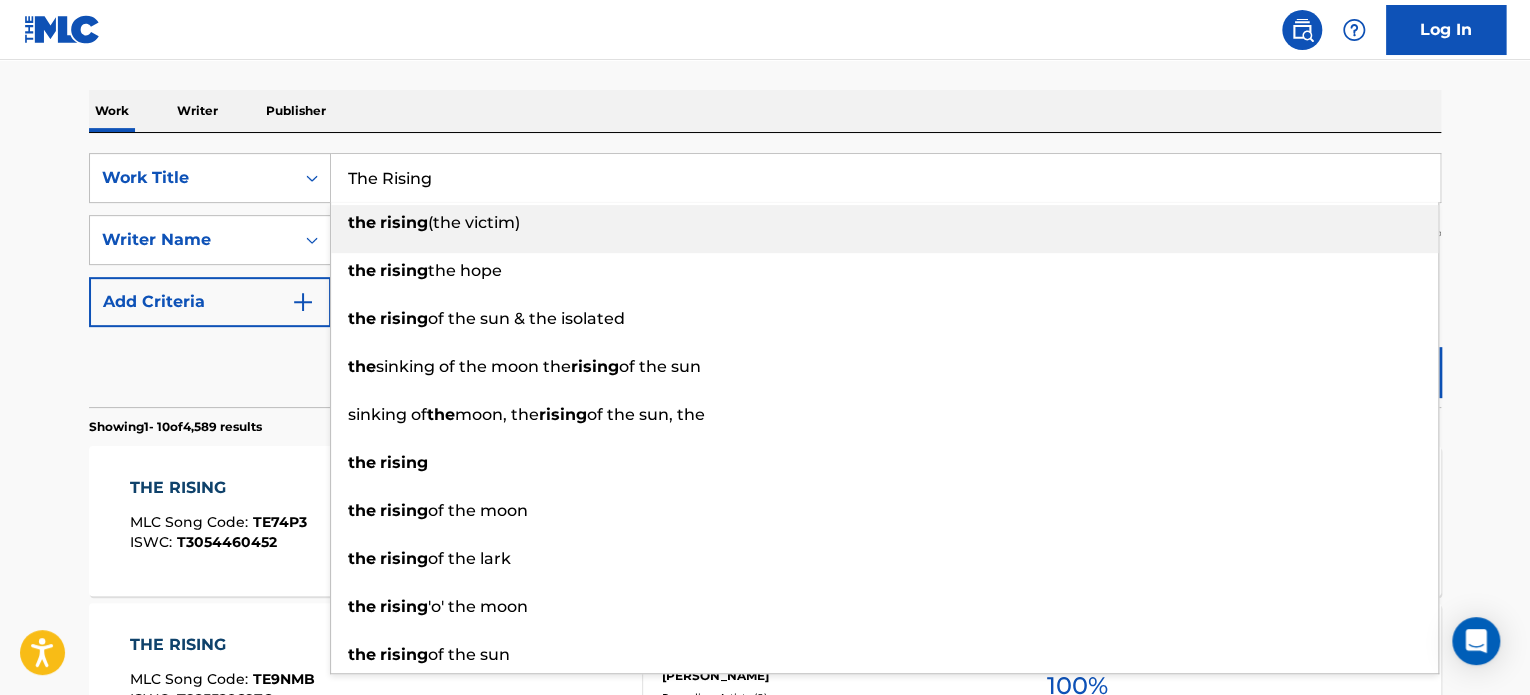 paste on "SCIENTIFIC PROGRESS" 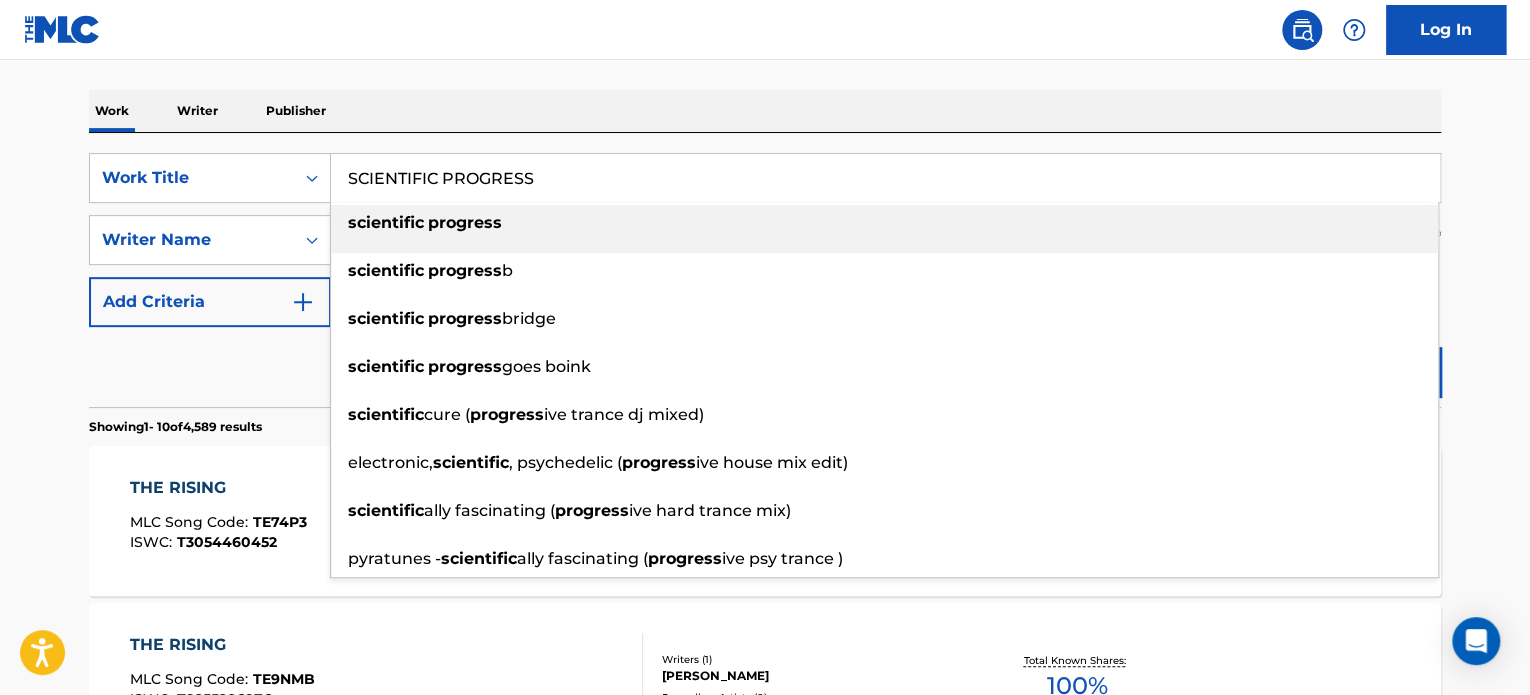 type on "SCIENTIFIC PROGRESS" 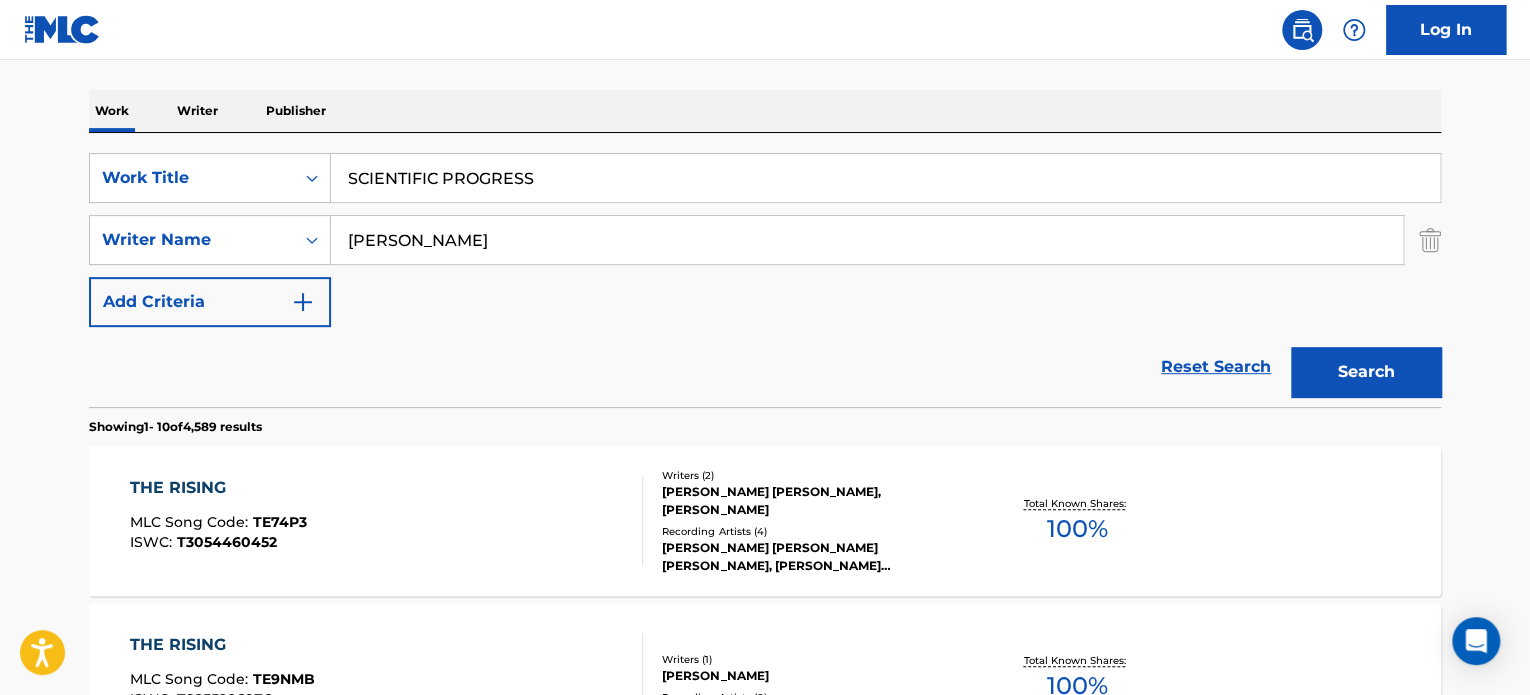 click on "[PERSON_NAME]" at bounding box center [867, 240] 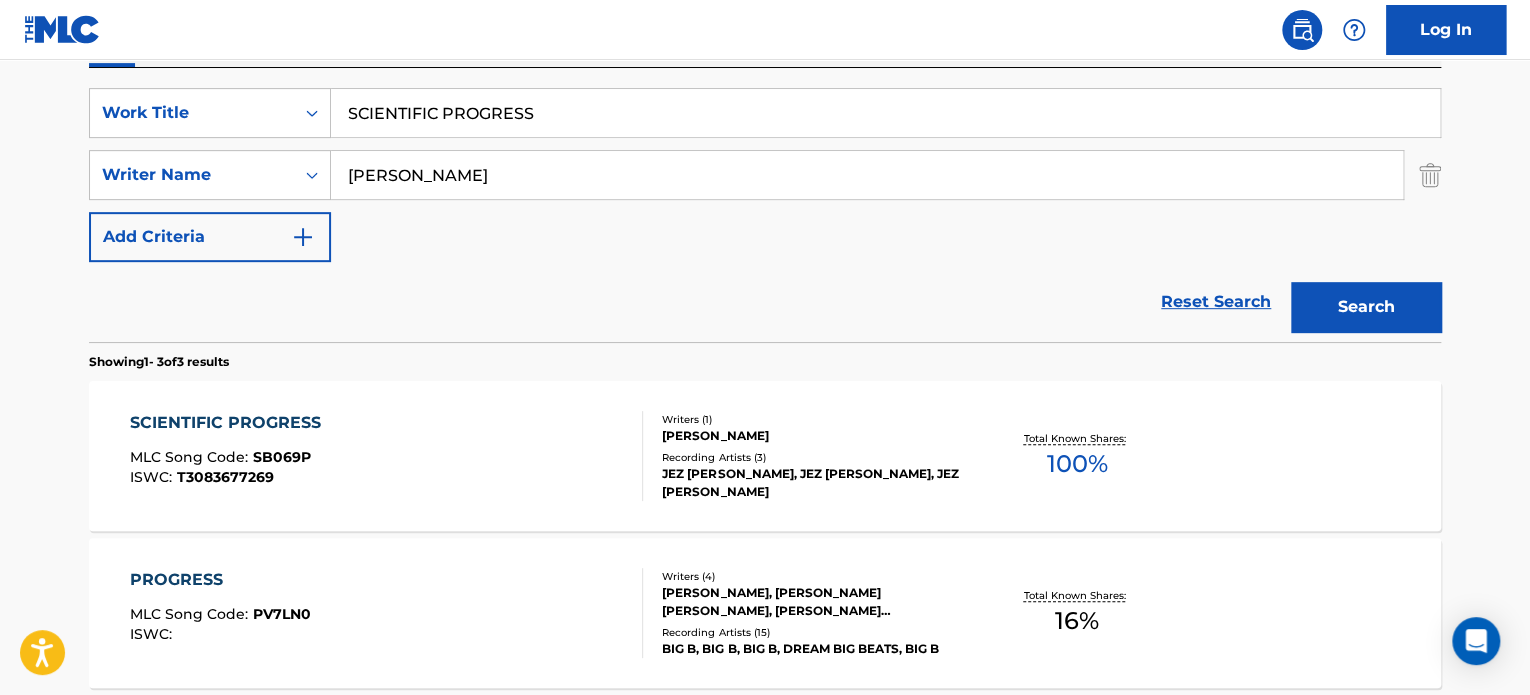 scroll, scrollTop: 392, scrollLeft: 0, axis: vertical 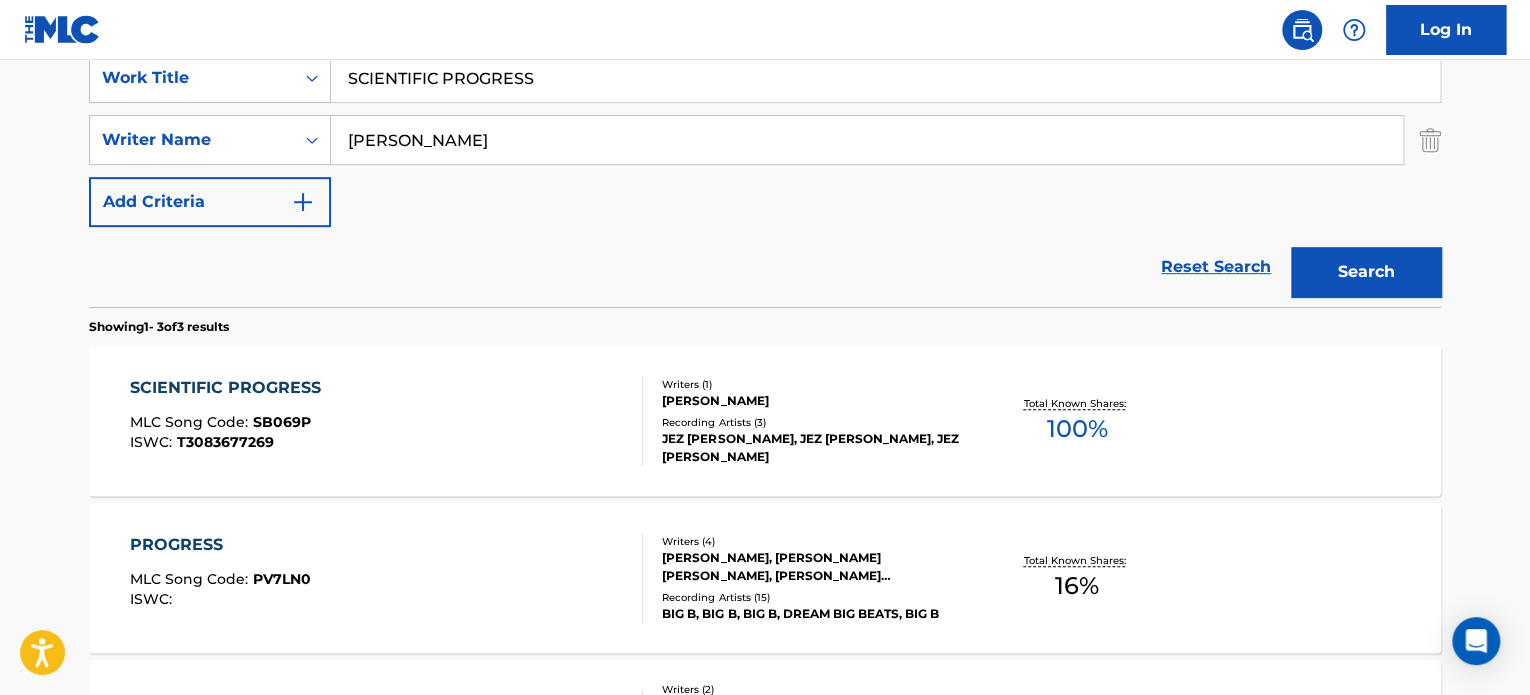click on "SCIENTIFIC PROGRESS MLC Song Code : SB069P ISWC : T3083677269" at bounding box center (387, 421) 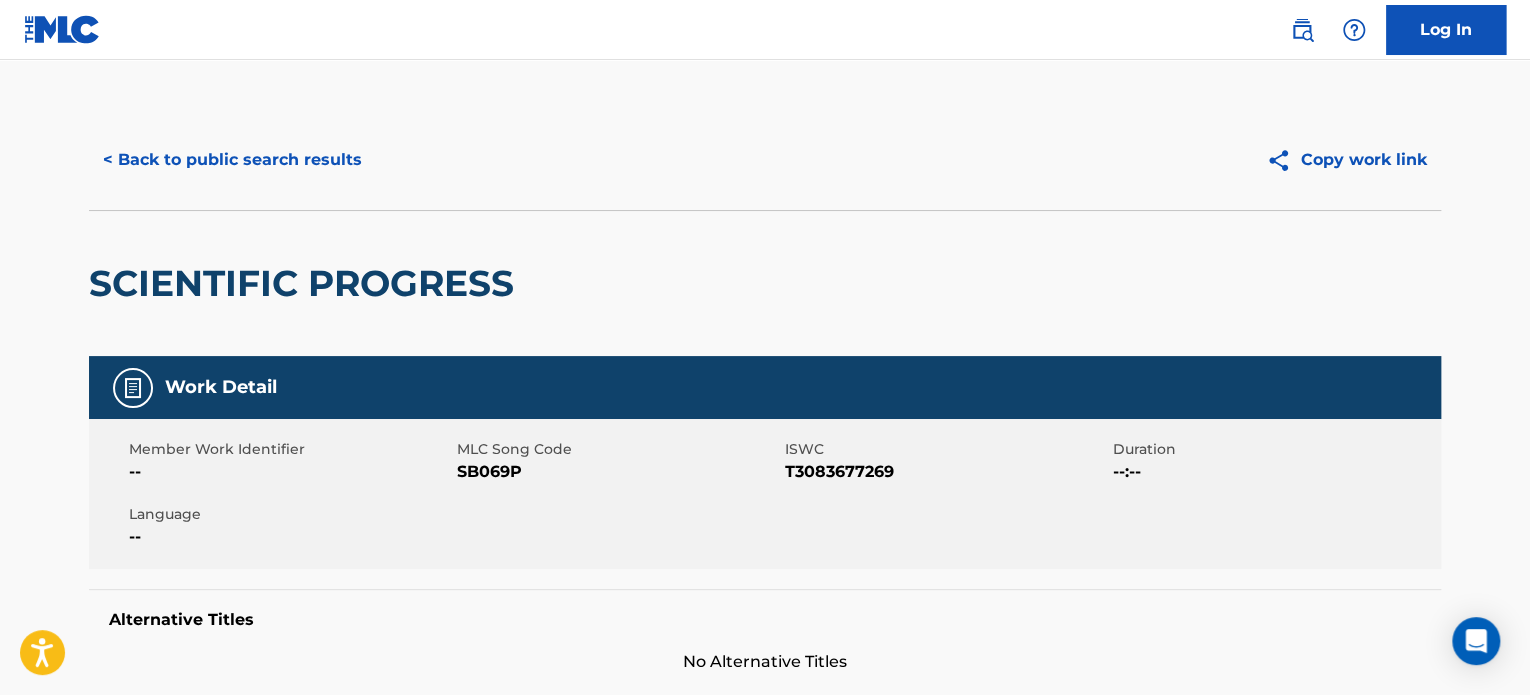 scroll, scrollTop: 500, scrollLeft: 0, axis: vertical 